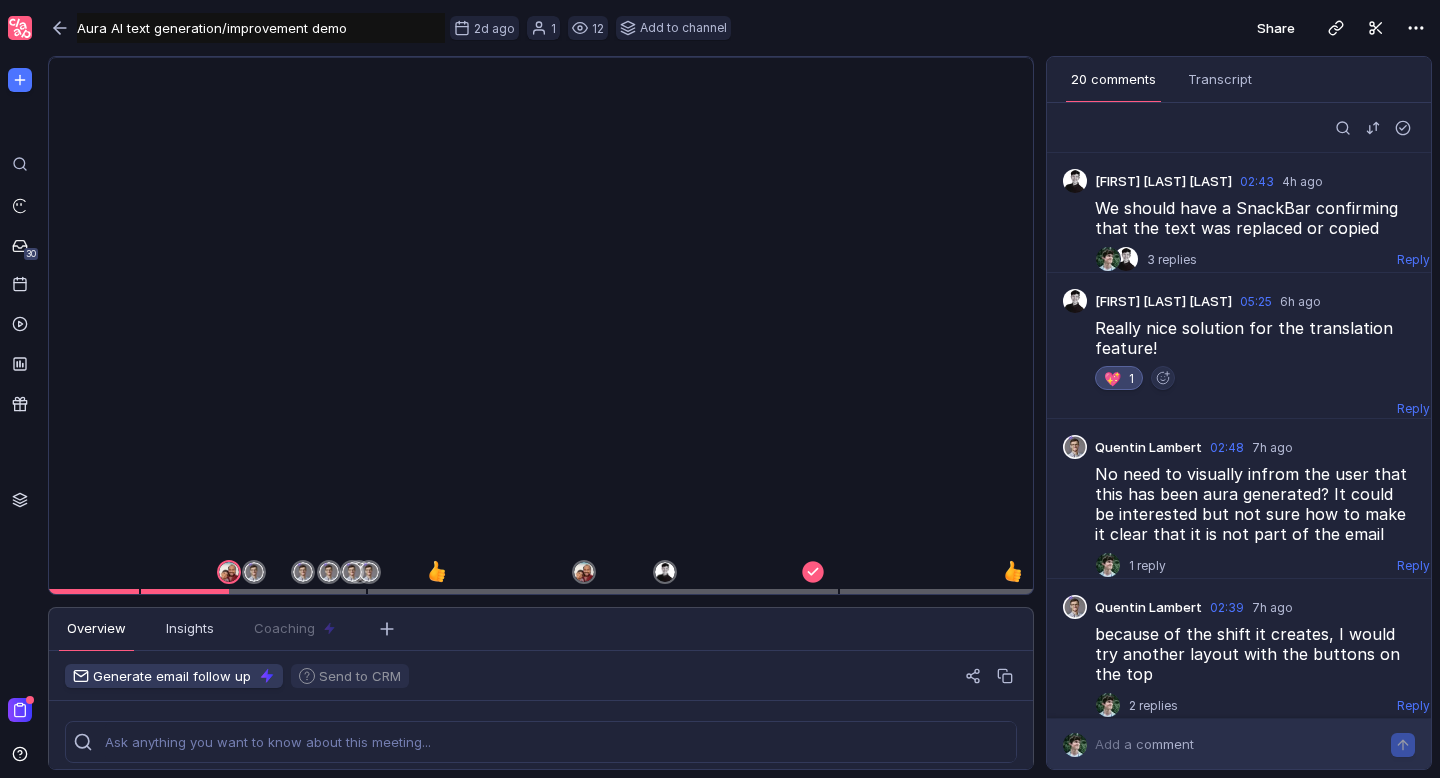 scroll, scrollTop: 0, scrollLeft: 0, axis: both 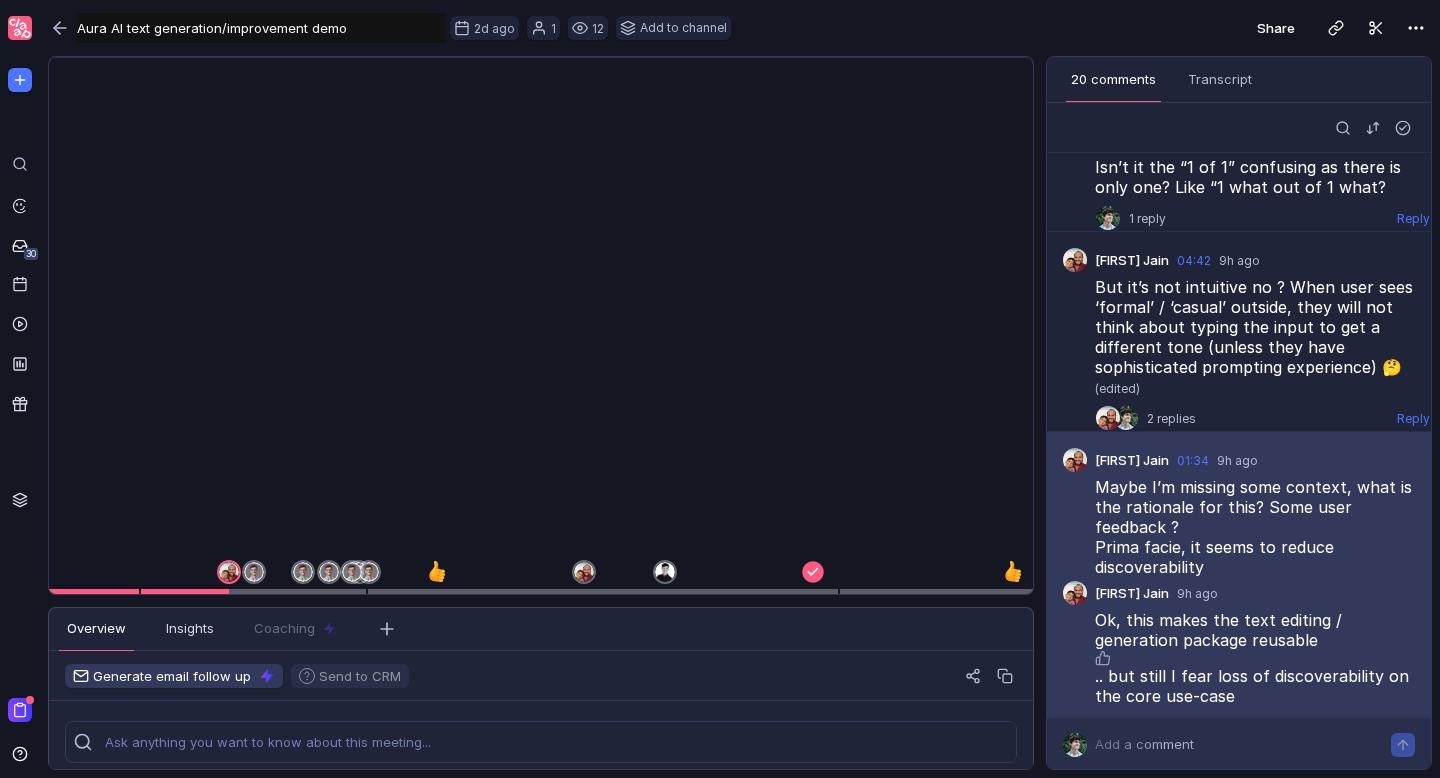 click at bounding box center [534, 79] 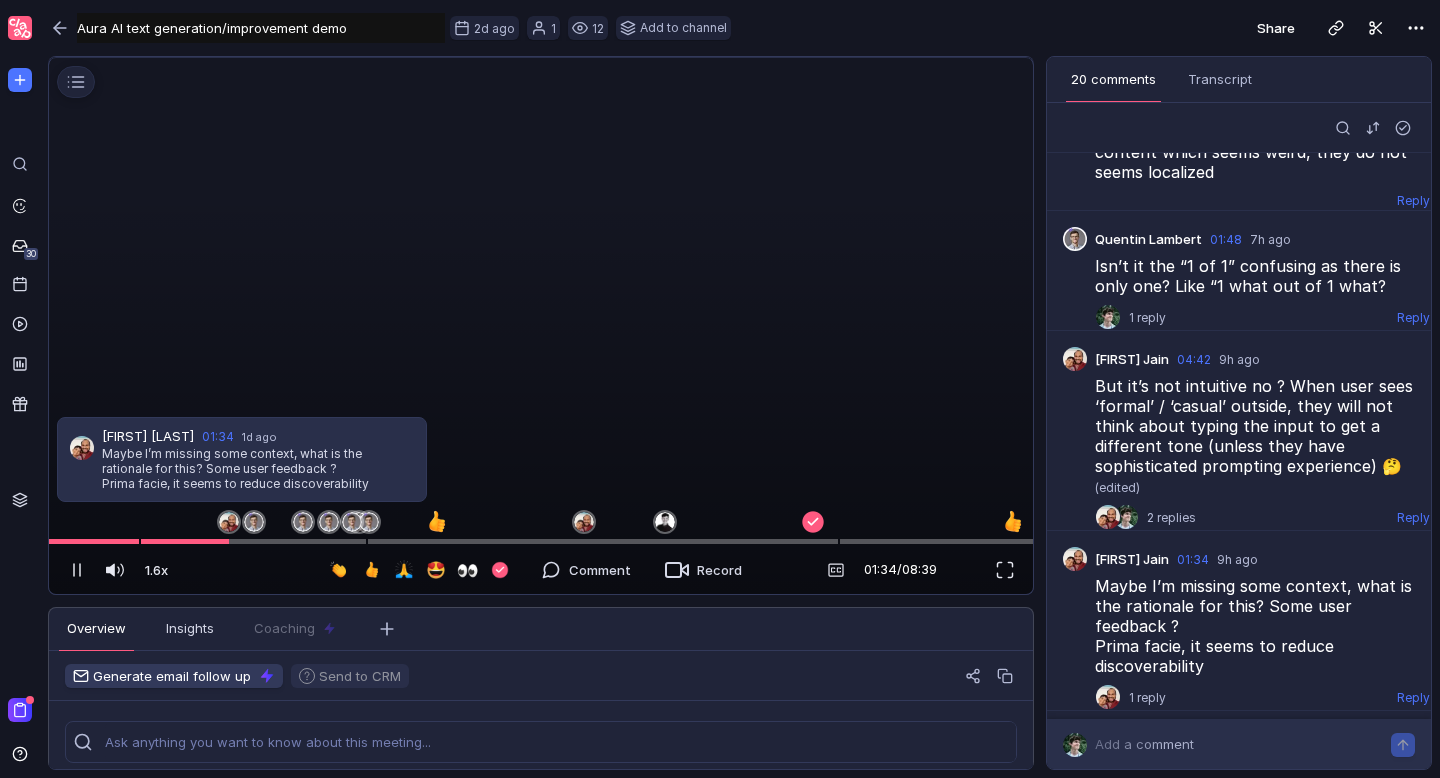 scroll, scrollTop: 719, scrollLeft: 0, axis: vertical 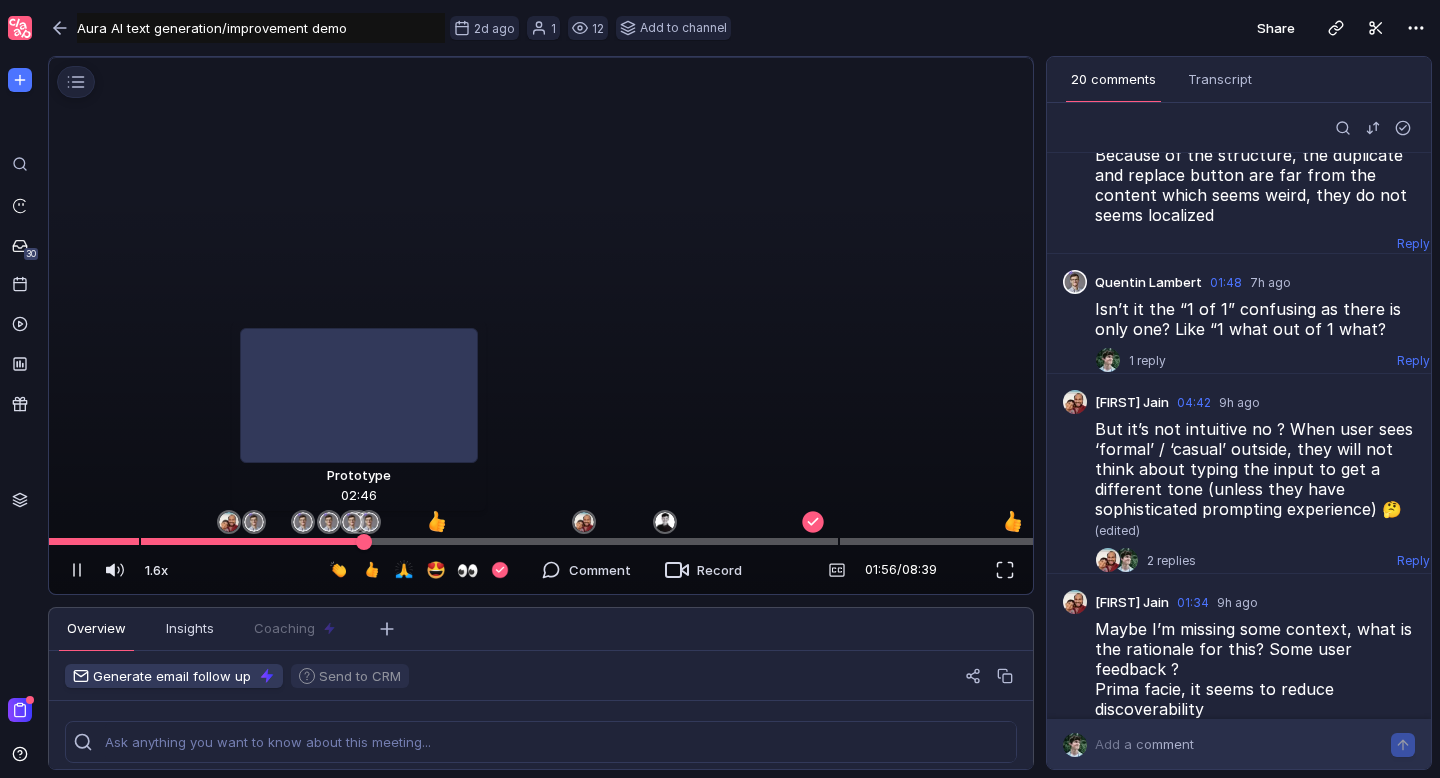 click at bounding box center (541, 541) 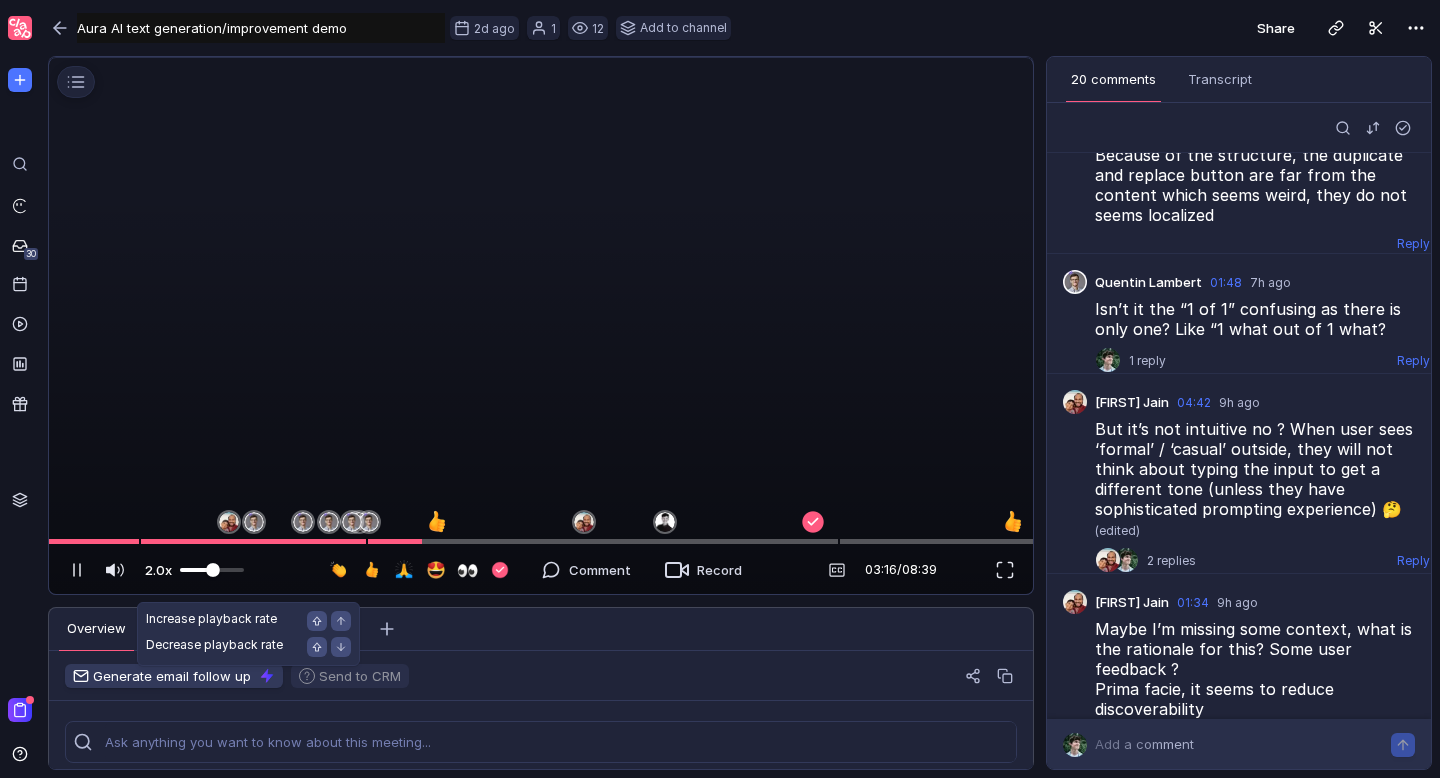 click at bounding box center [212, 570] 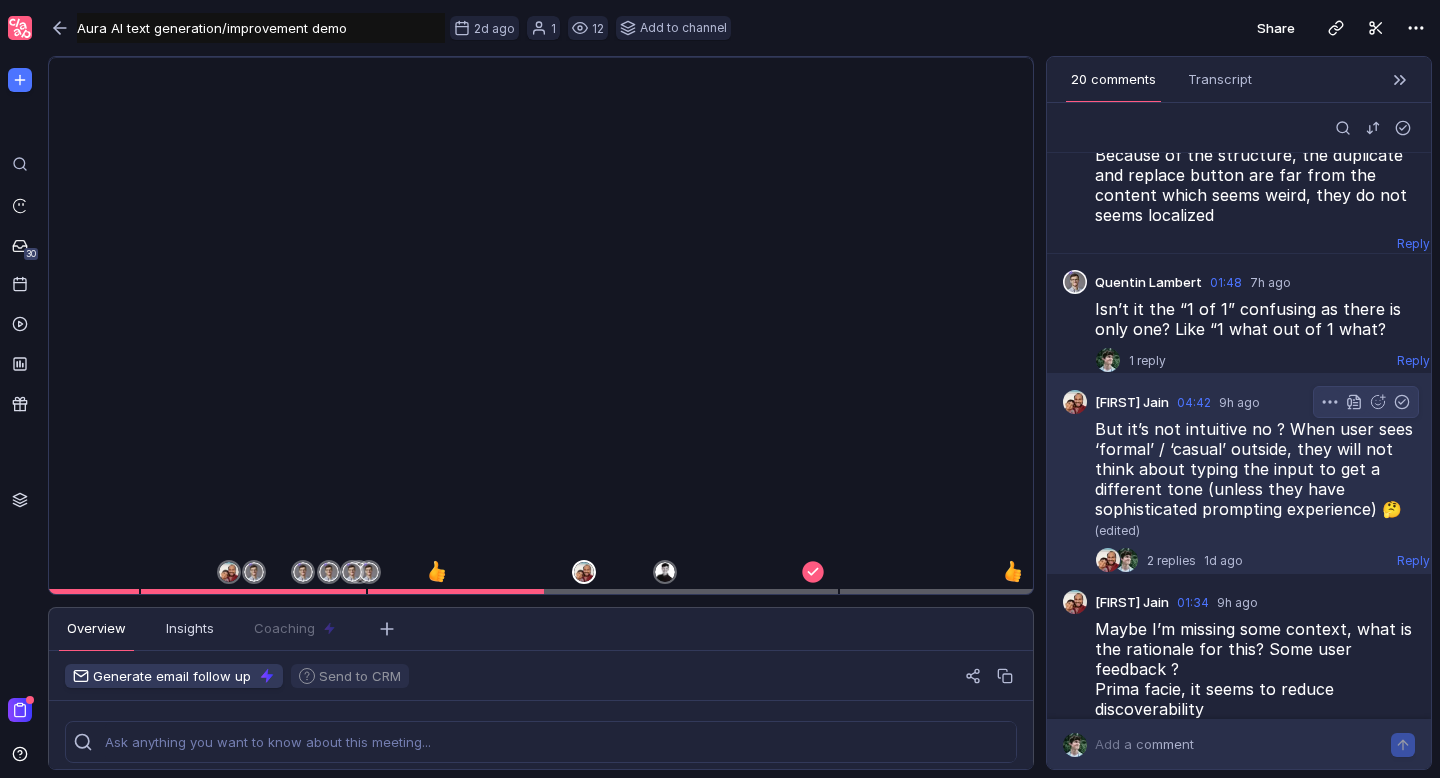 click on "2 replies 1d ago" at bounding box center [1195, 560] 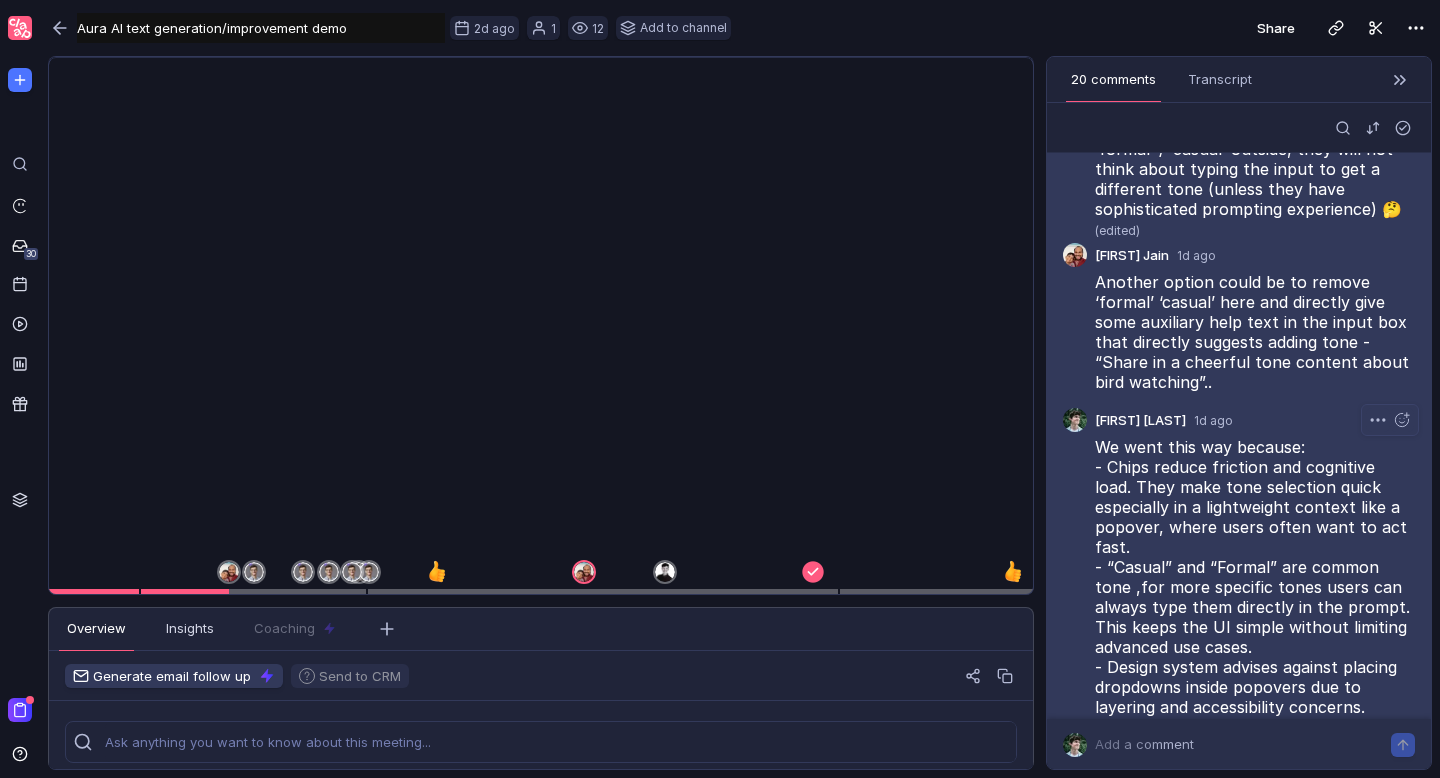 scroll, scrollTop: 1018, scrollLeft: 0, axis: vertical 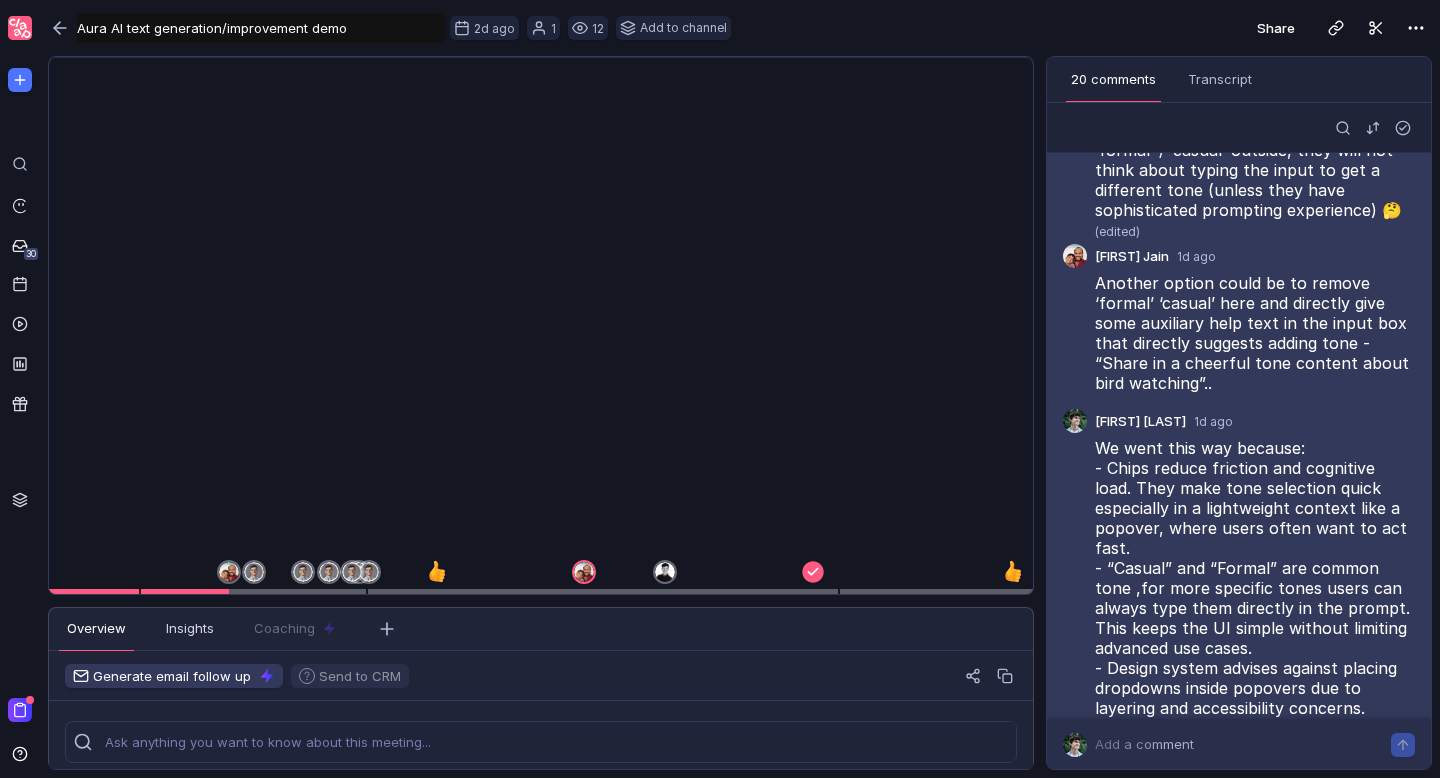 click at bounding box center [534, 58] 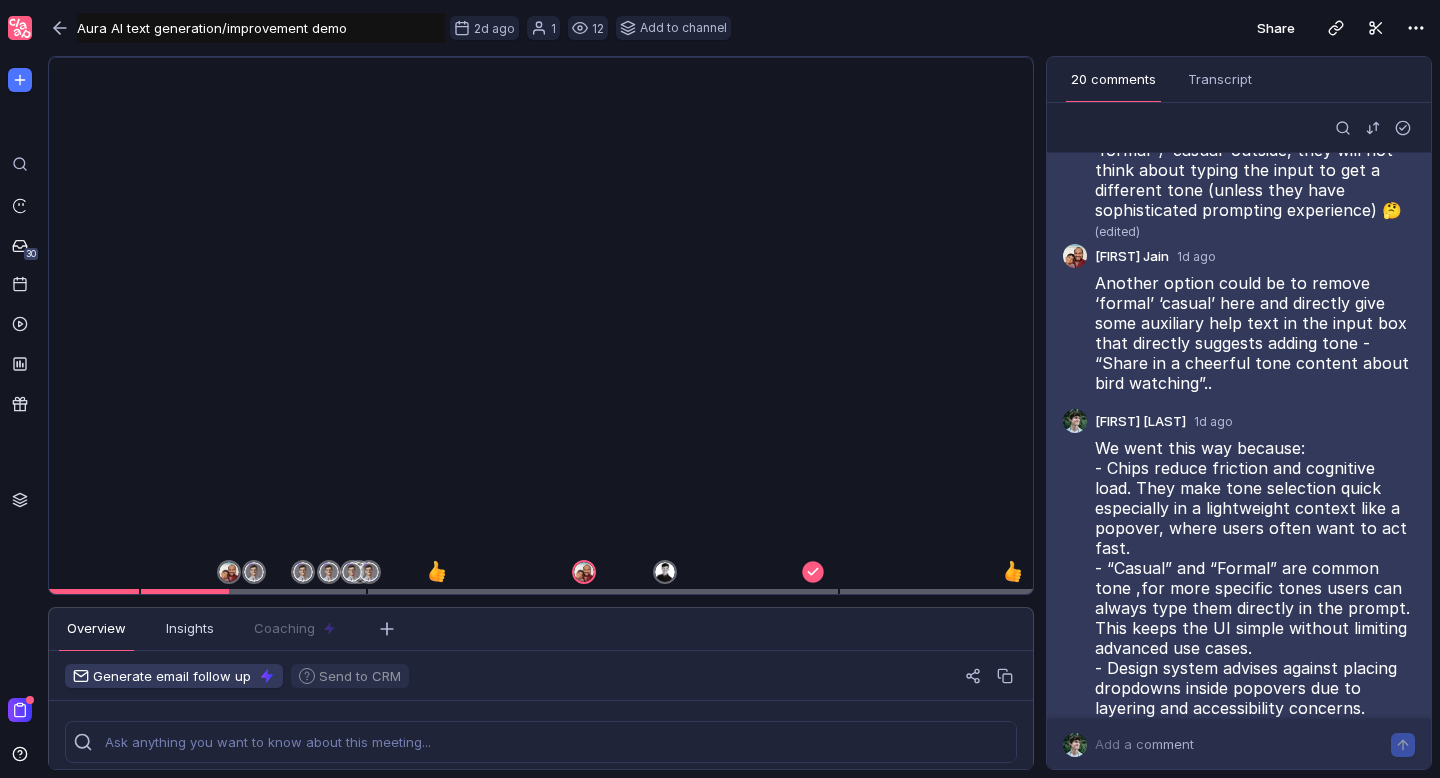 scroll, scrollTop: 719, scrollLeft: 0, axis: vertical 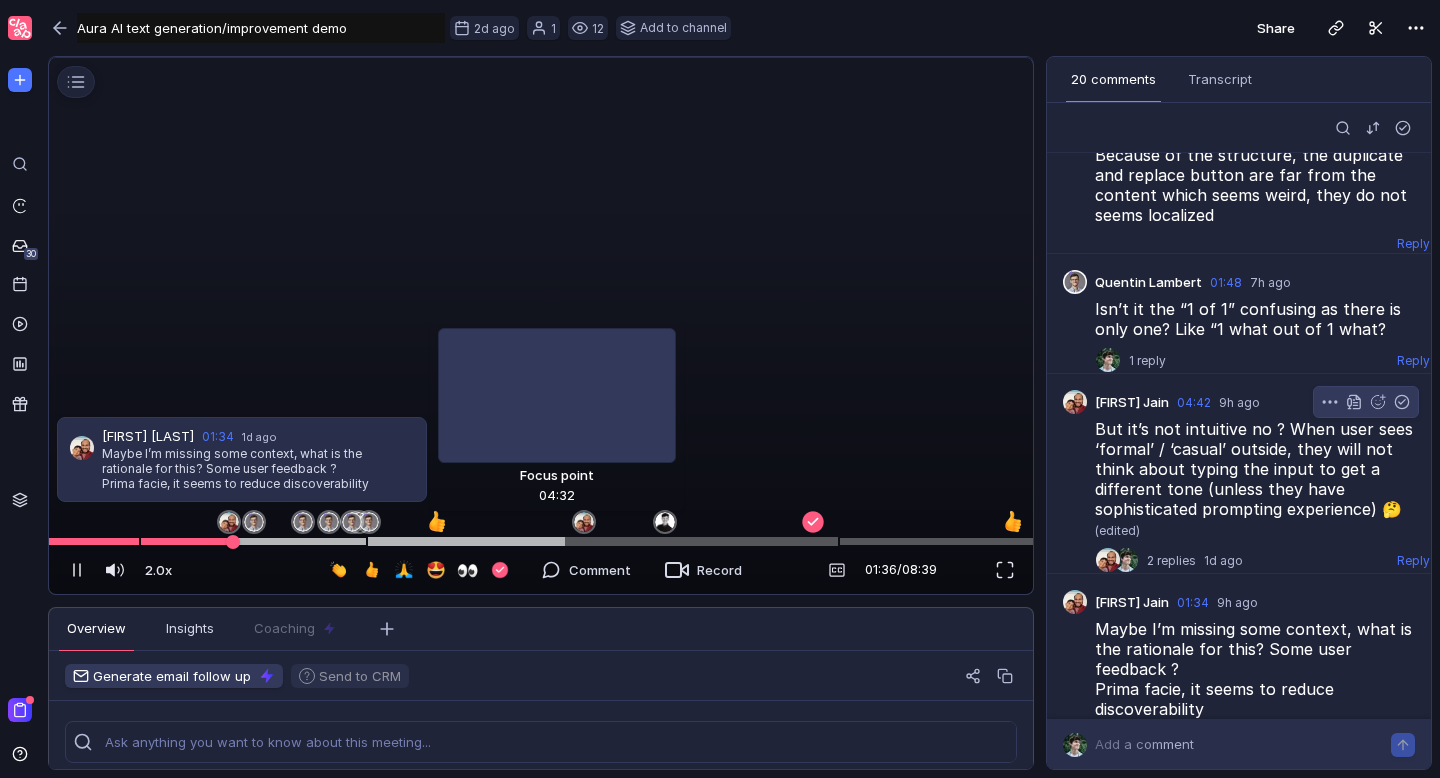 click at bounding box center [541, 541] 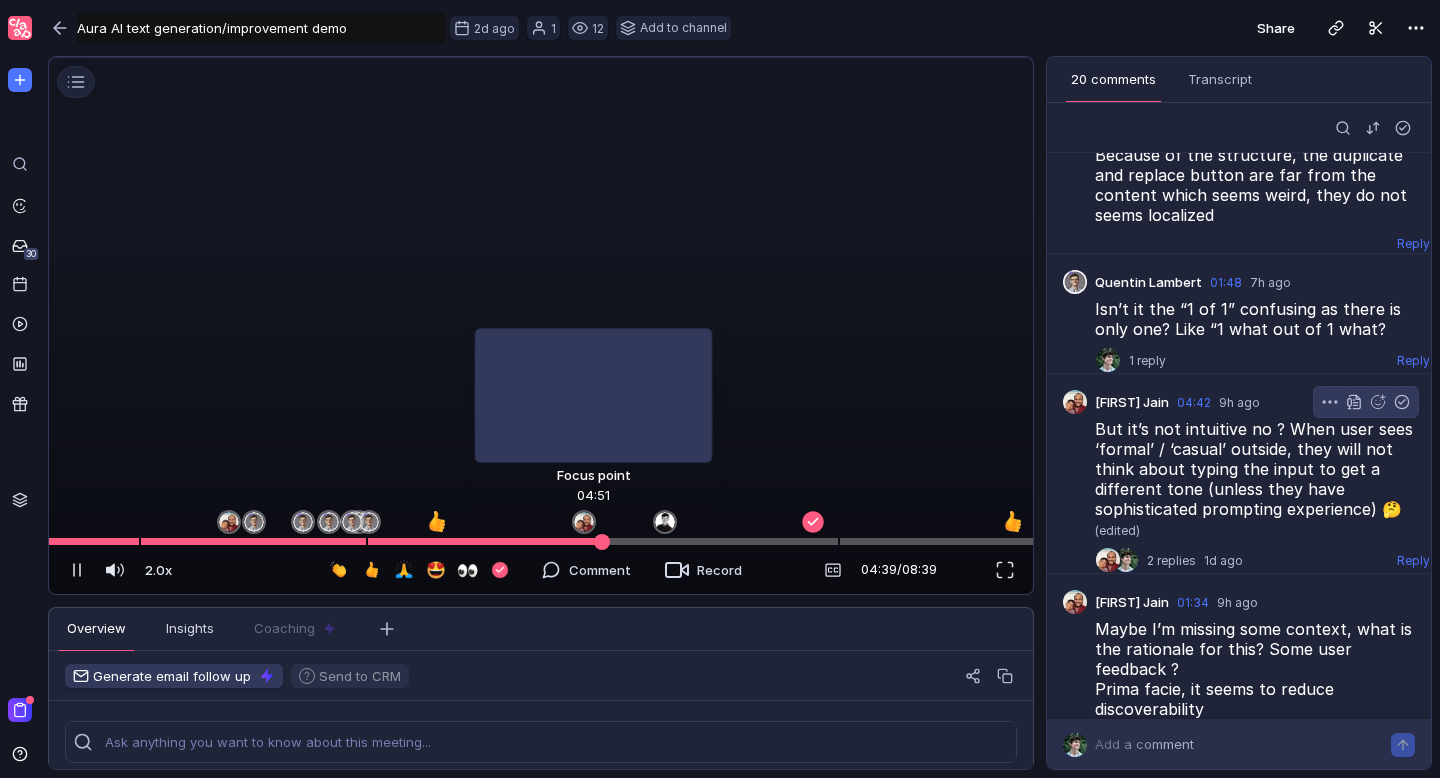 click at bounding box center [541, 541] 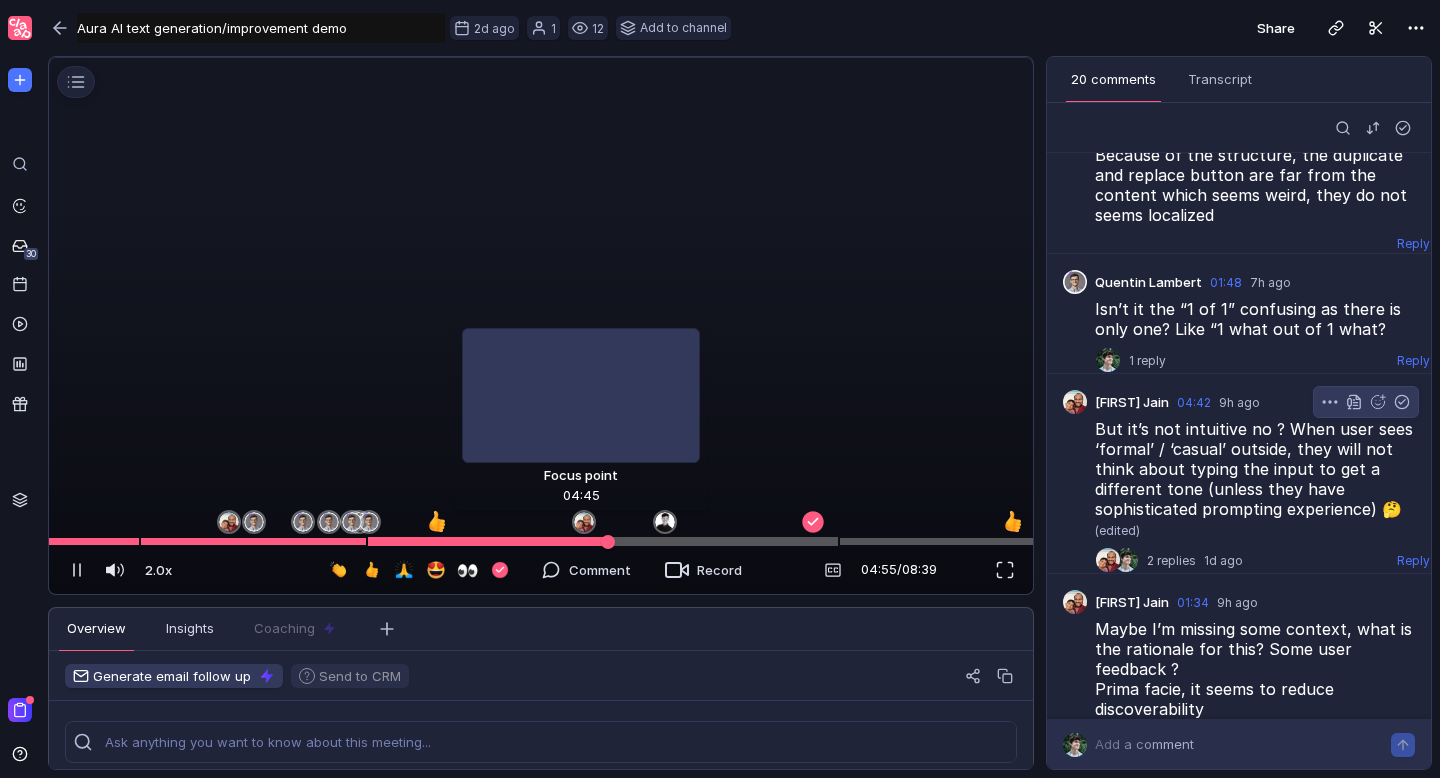 click at bounding box center [541, 541] 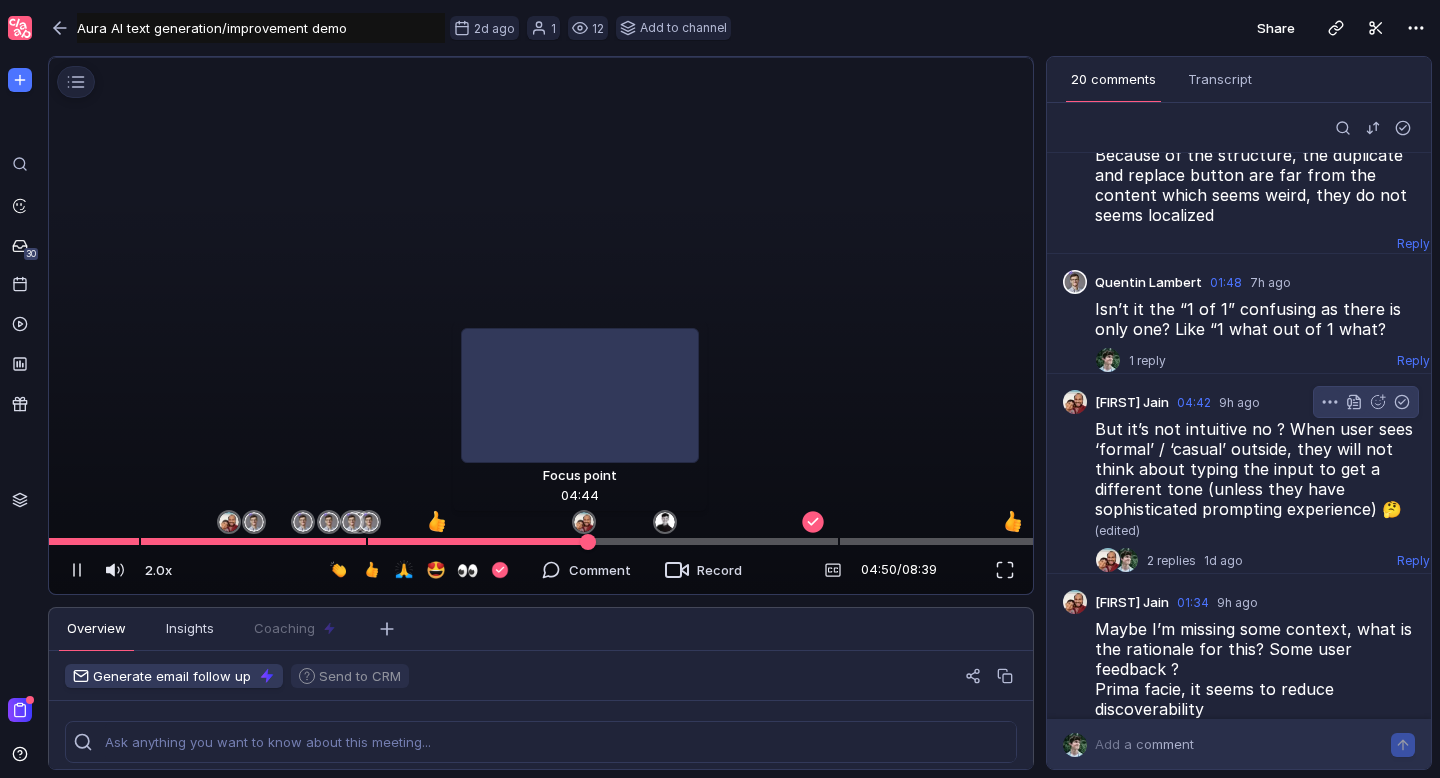 click at bounding box center (541, 541) 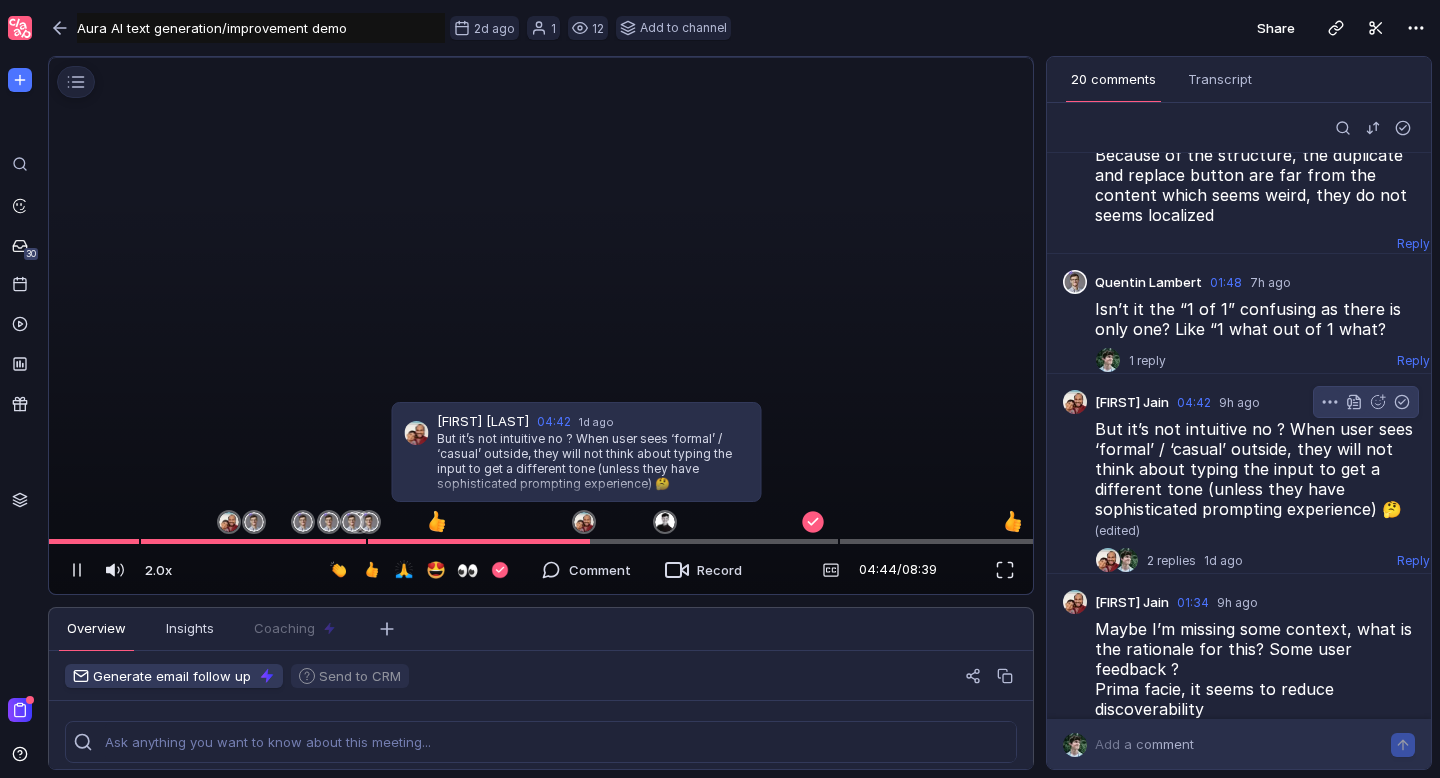 click on "[FIRST] [LAST] 04:42 1d ago But it’s not intuitive no ? When user sees ‘formal’ / ‘casual’ outside, they will not think about typing the input to get a different tone (unless they have sophisticated prompting experience) 🤔" at bounding box center (577, 452) 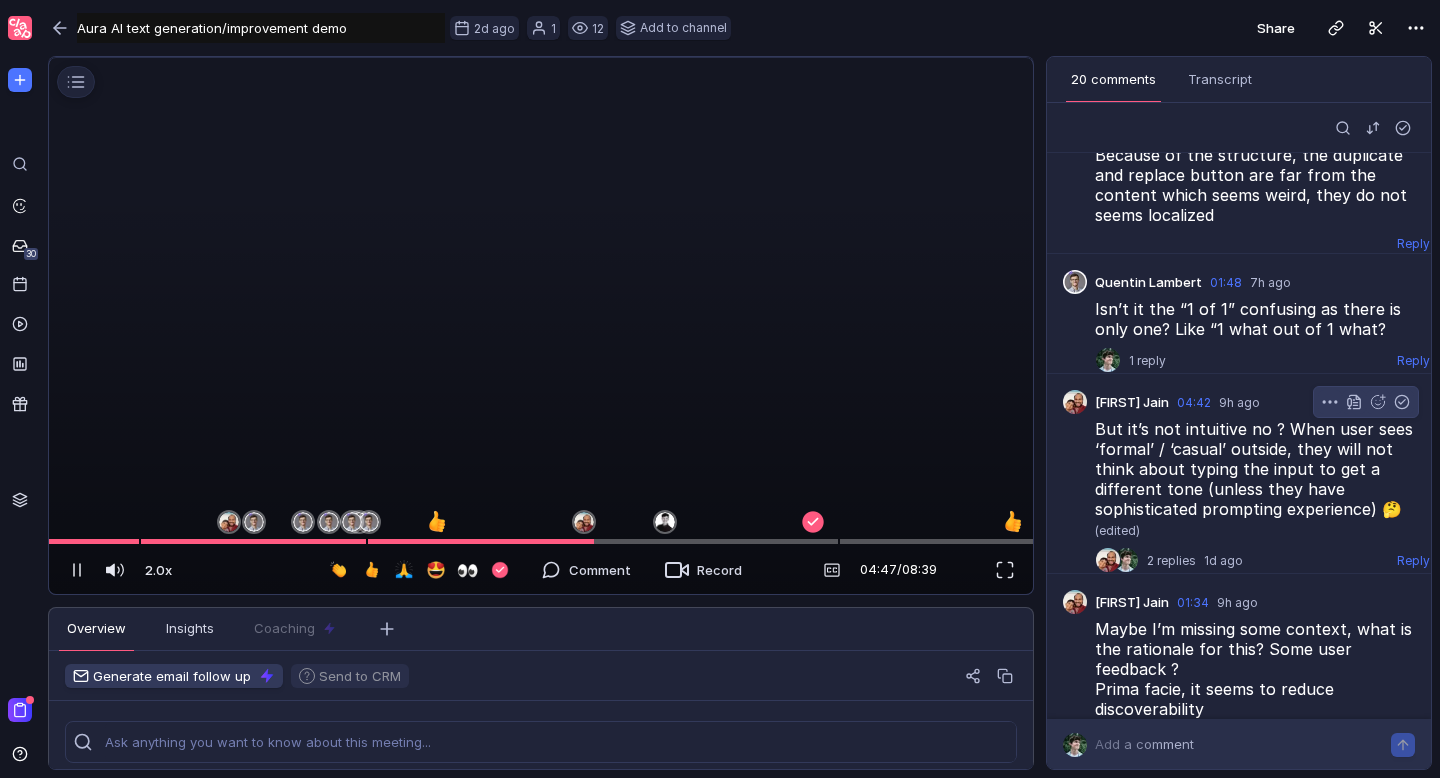 click at bounding box center (534, 58) 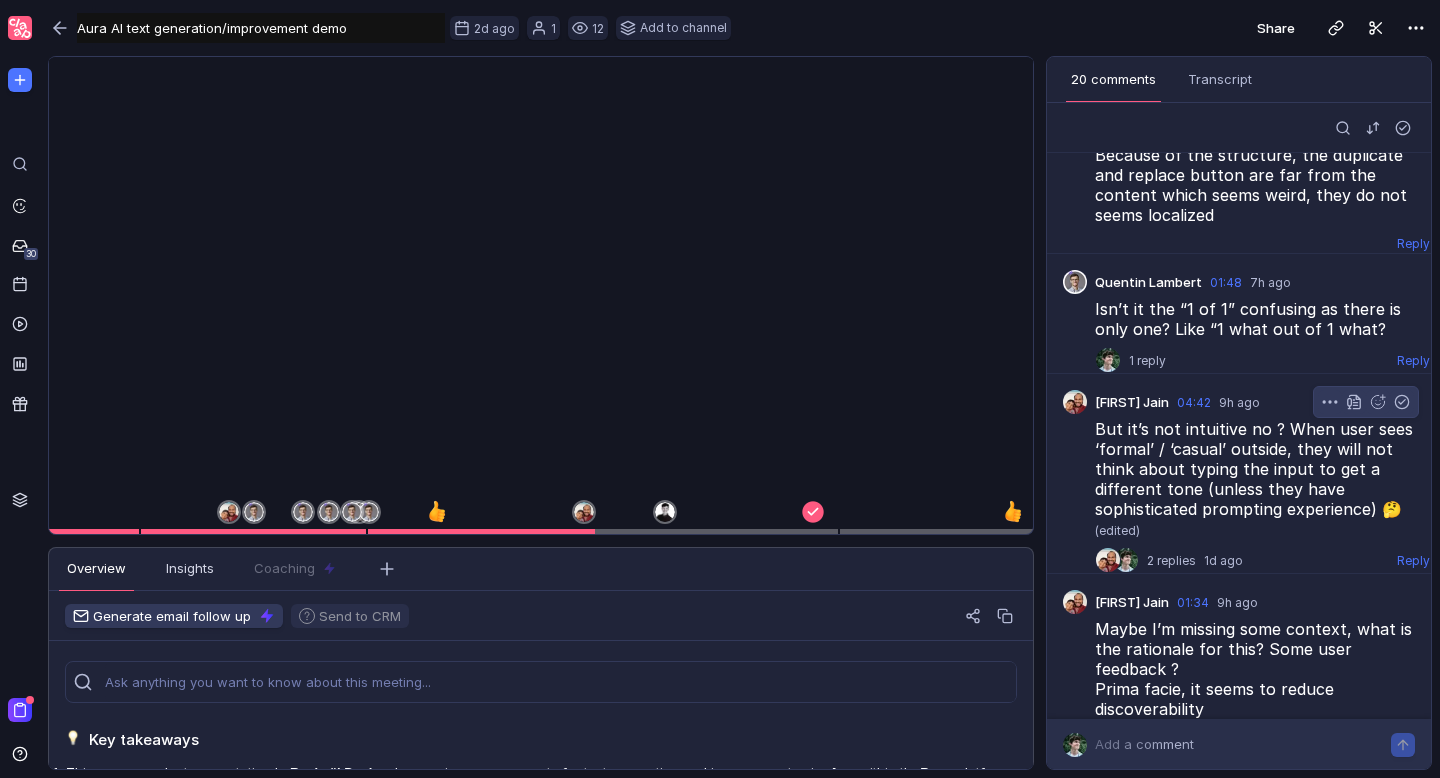 scroll, scrollTop: 0, scrollLeft: 0, axis: both 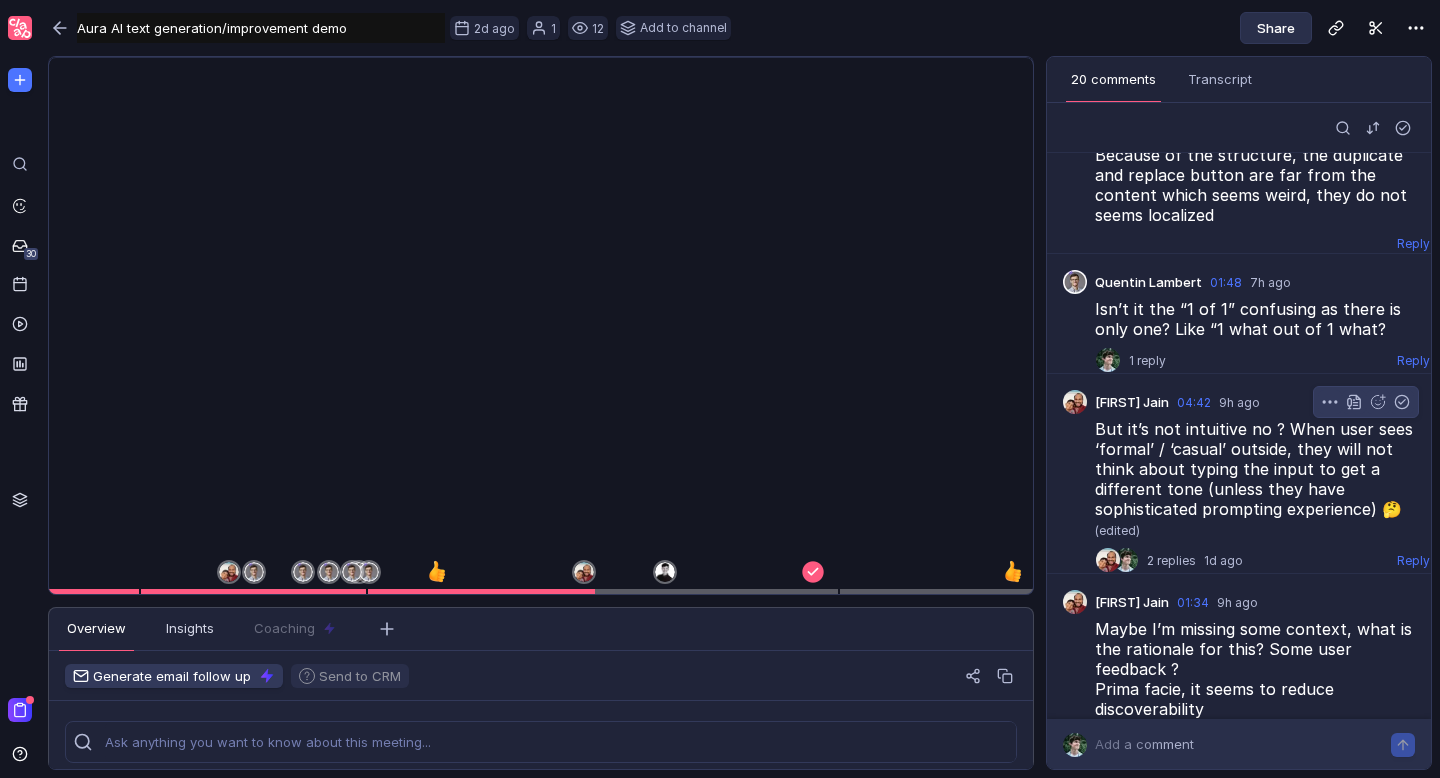 click on "Share" at bounding box center (1276, 28) 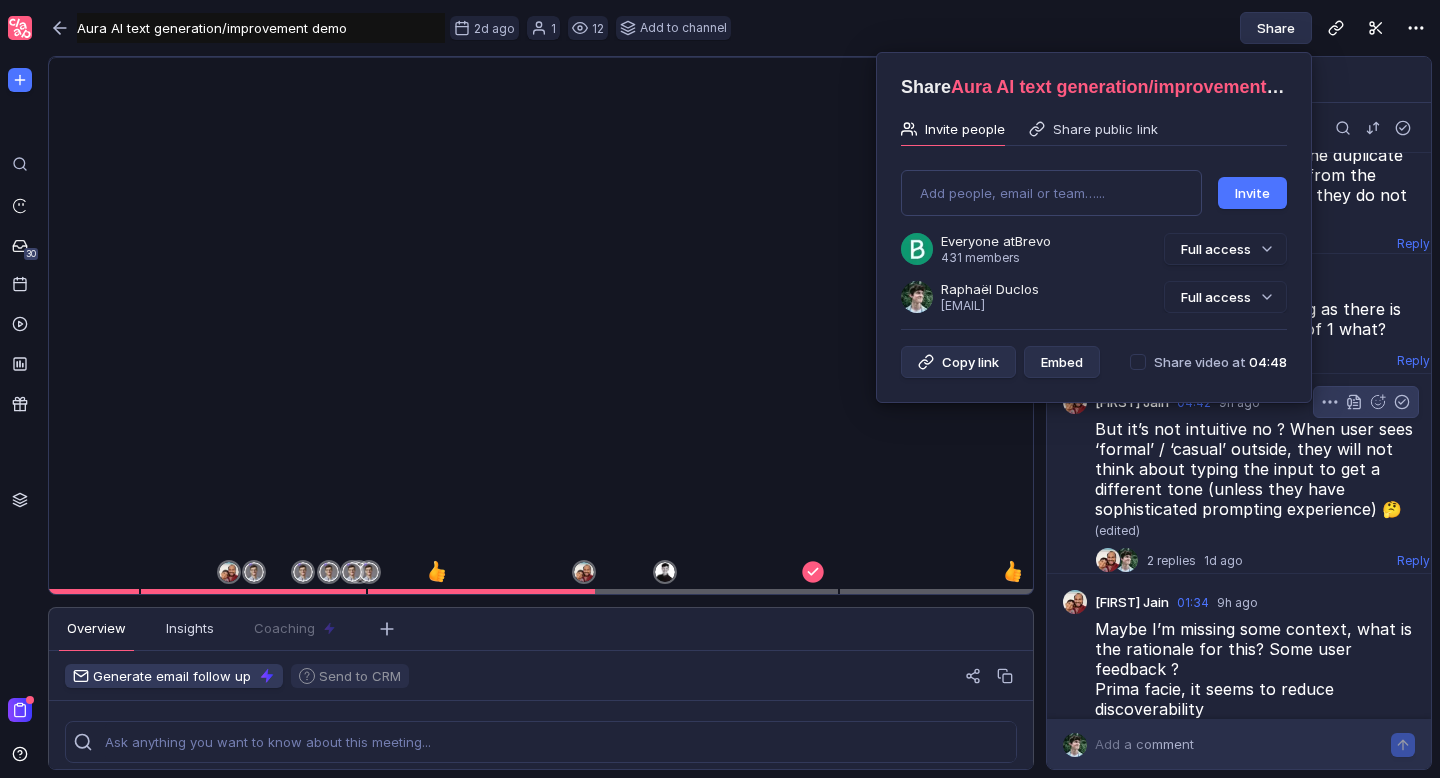 click on "Share video at 04:48" at bounding box center (1208, 362) 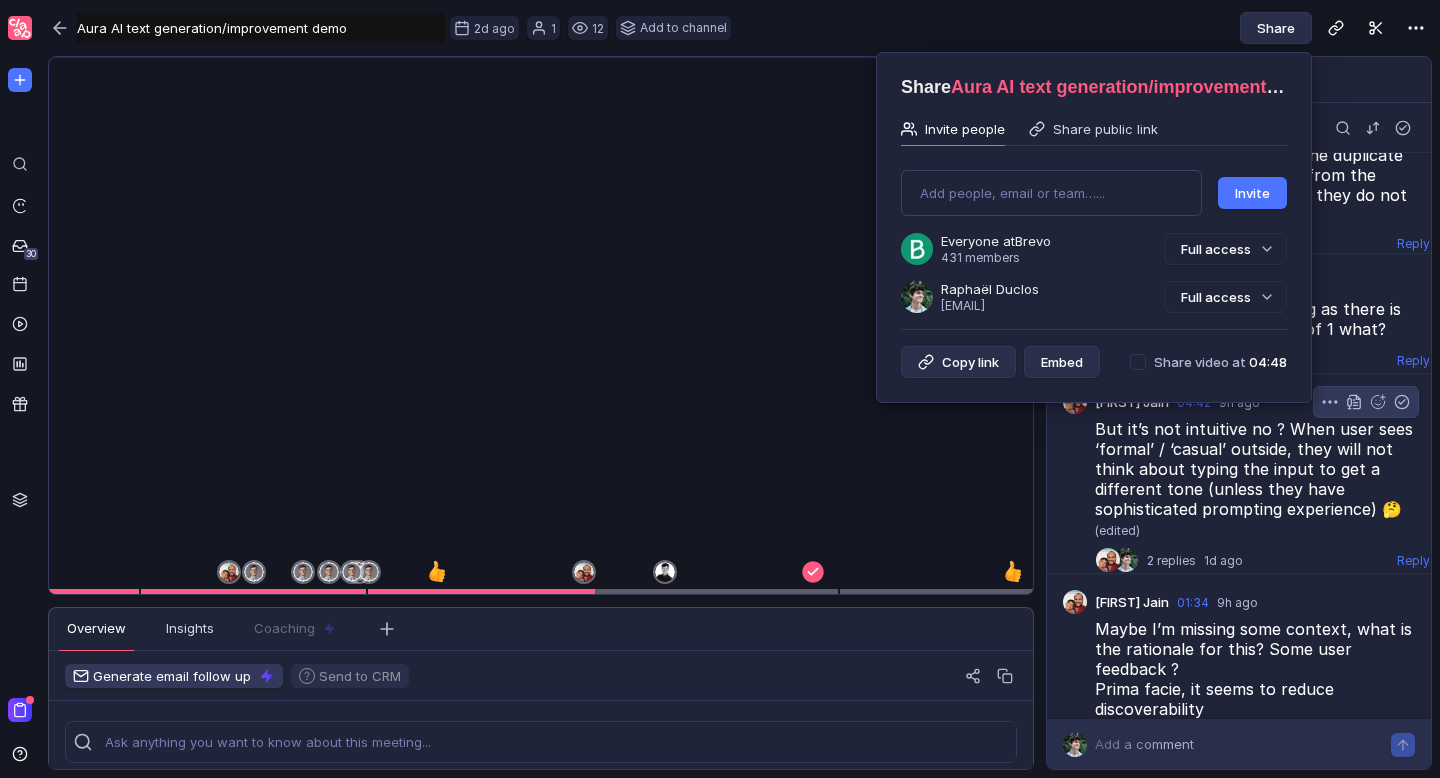 checkbox on "true" 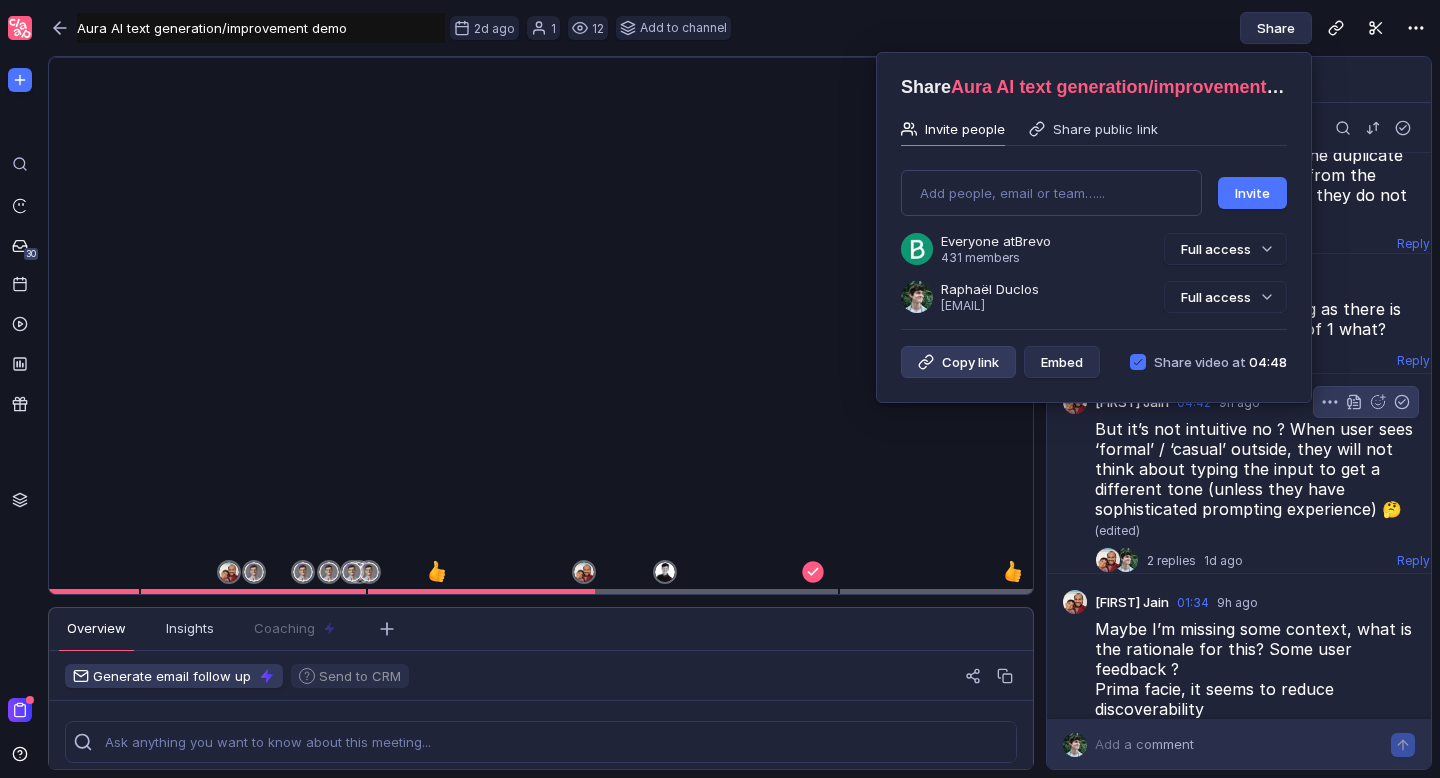 click at bounding box center [923, 364] 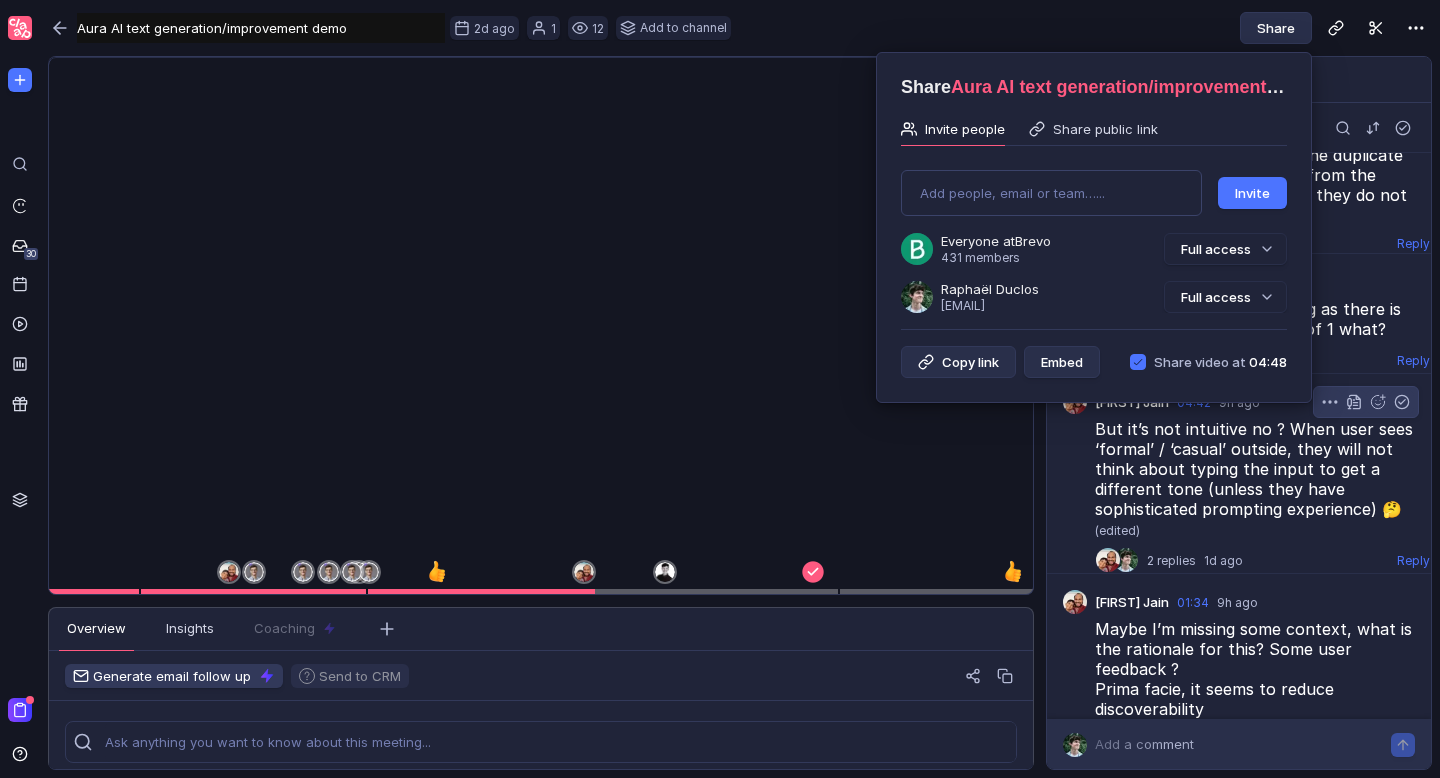 type 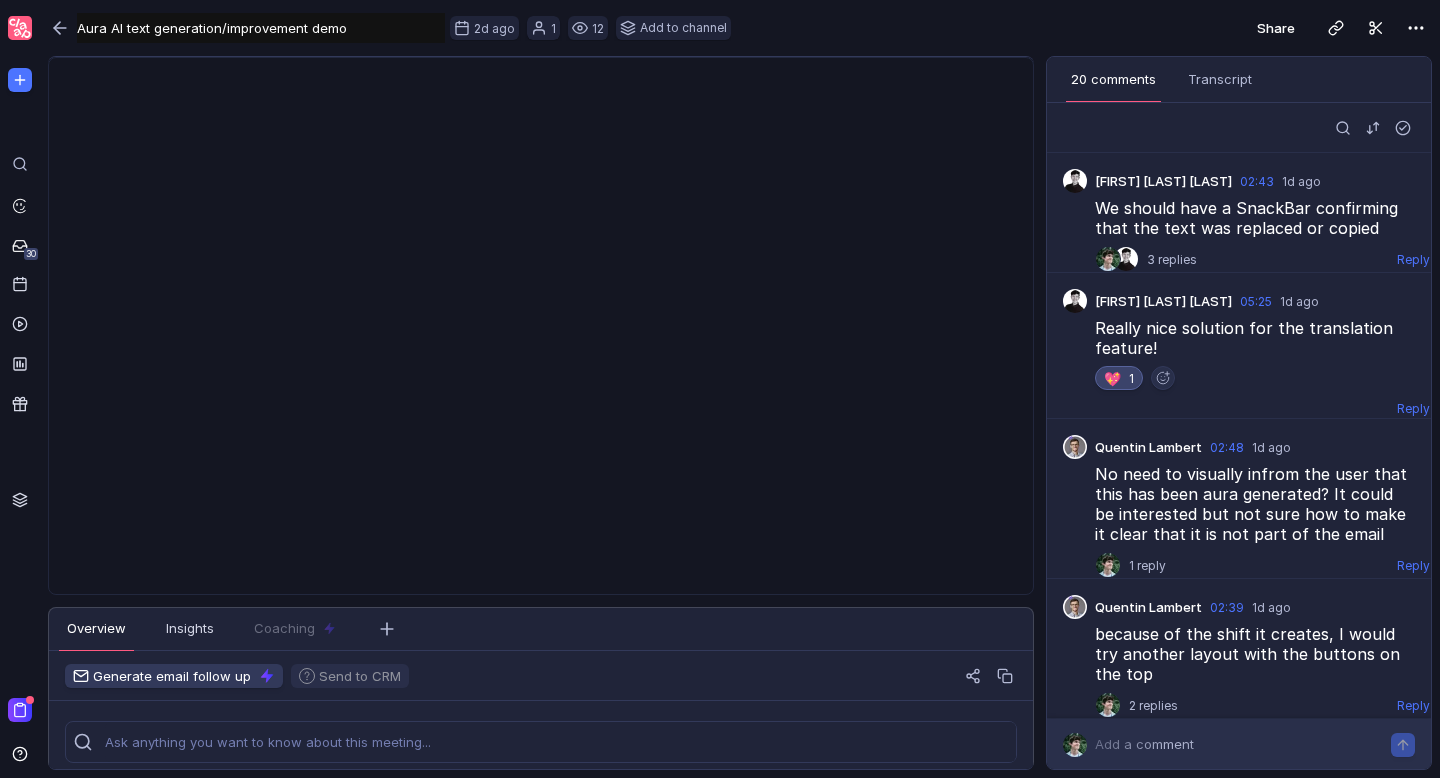scroll, scrollTop: 0, scrollLeft: 0, axis: both 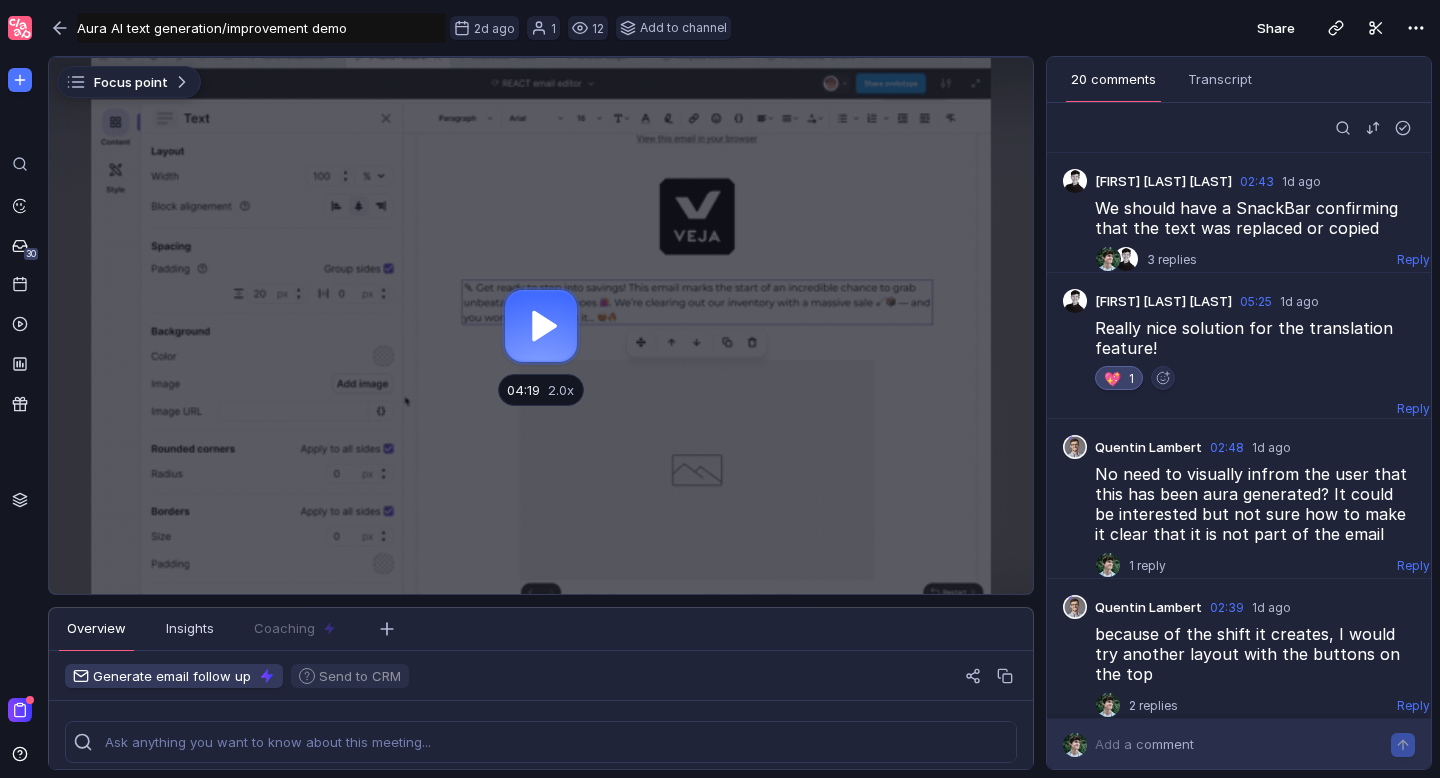 click at bounding box center [541, 326] 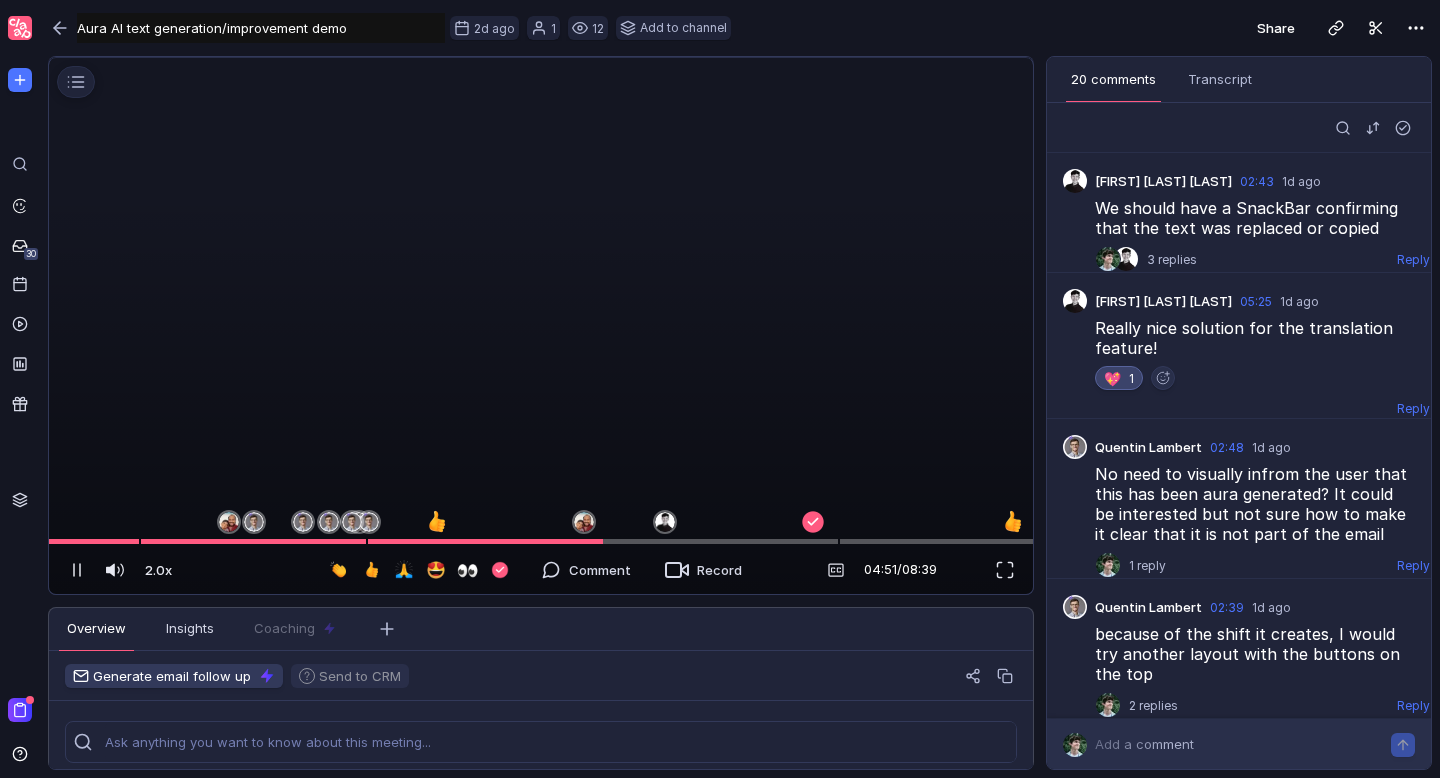 click at bounding box center [534, 58] 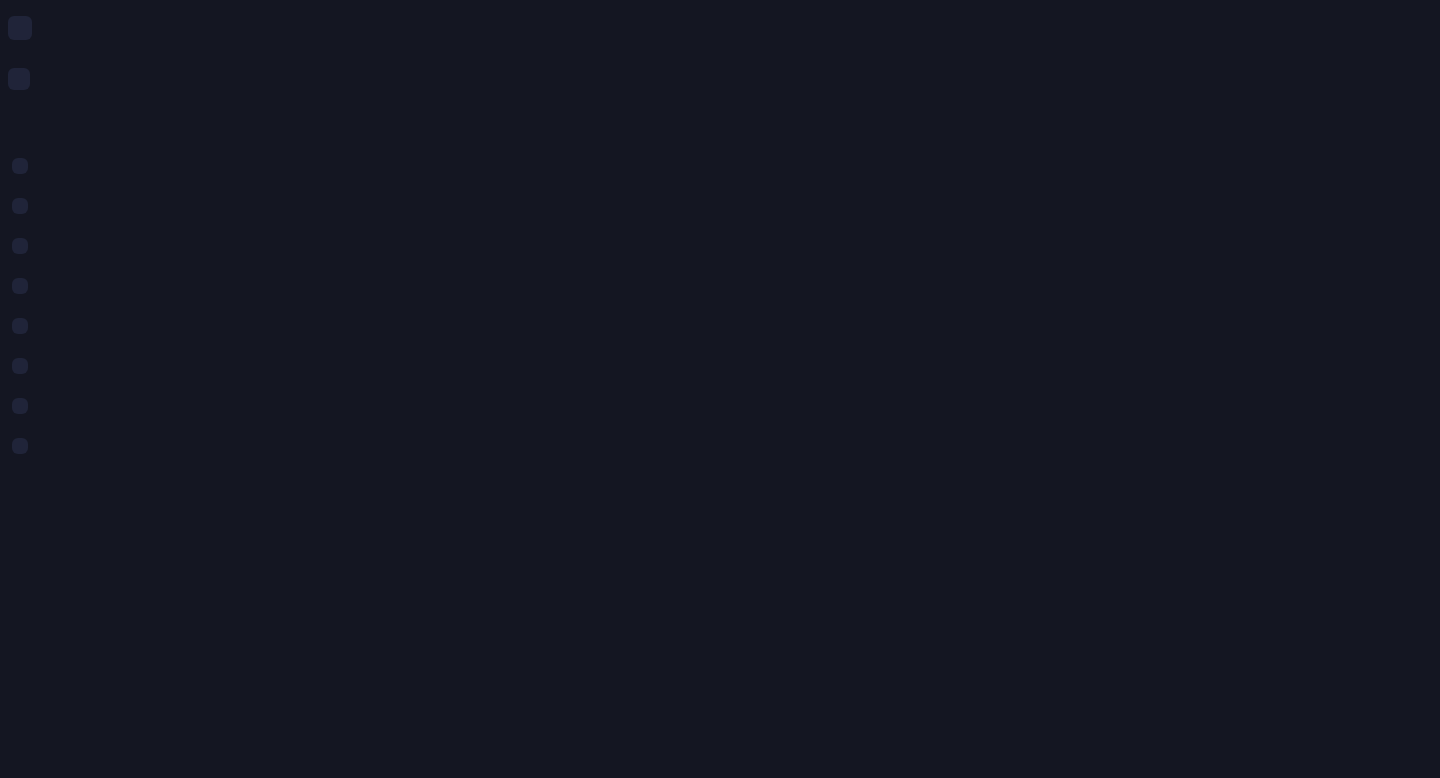 scroll, scrollTop: 0, scrollLeft: 0, axis: both 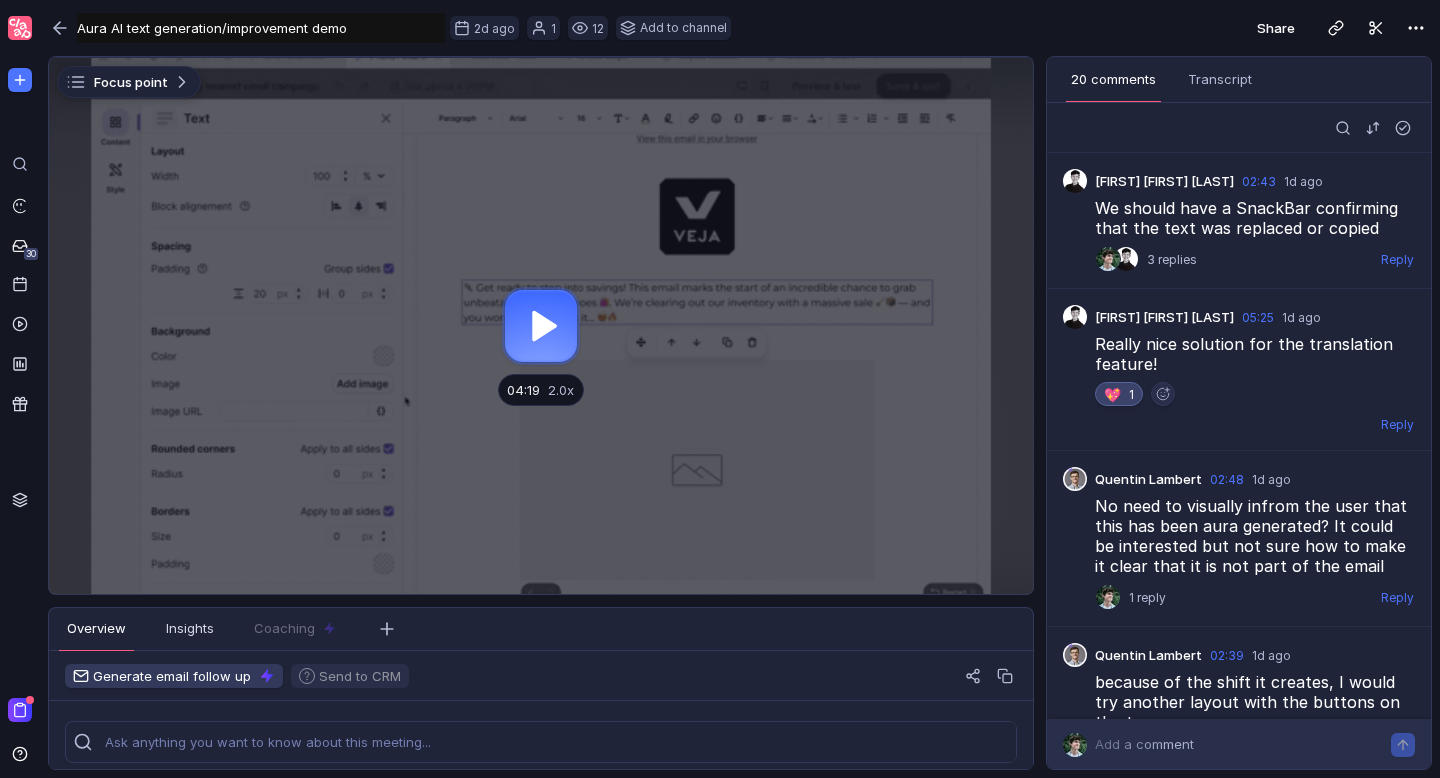 click at bounding box center [541, 326] 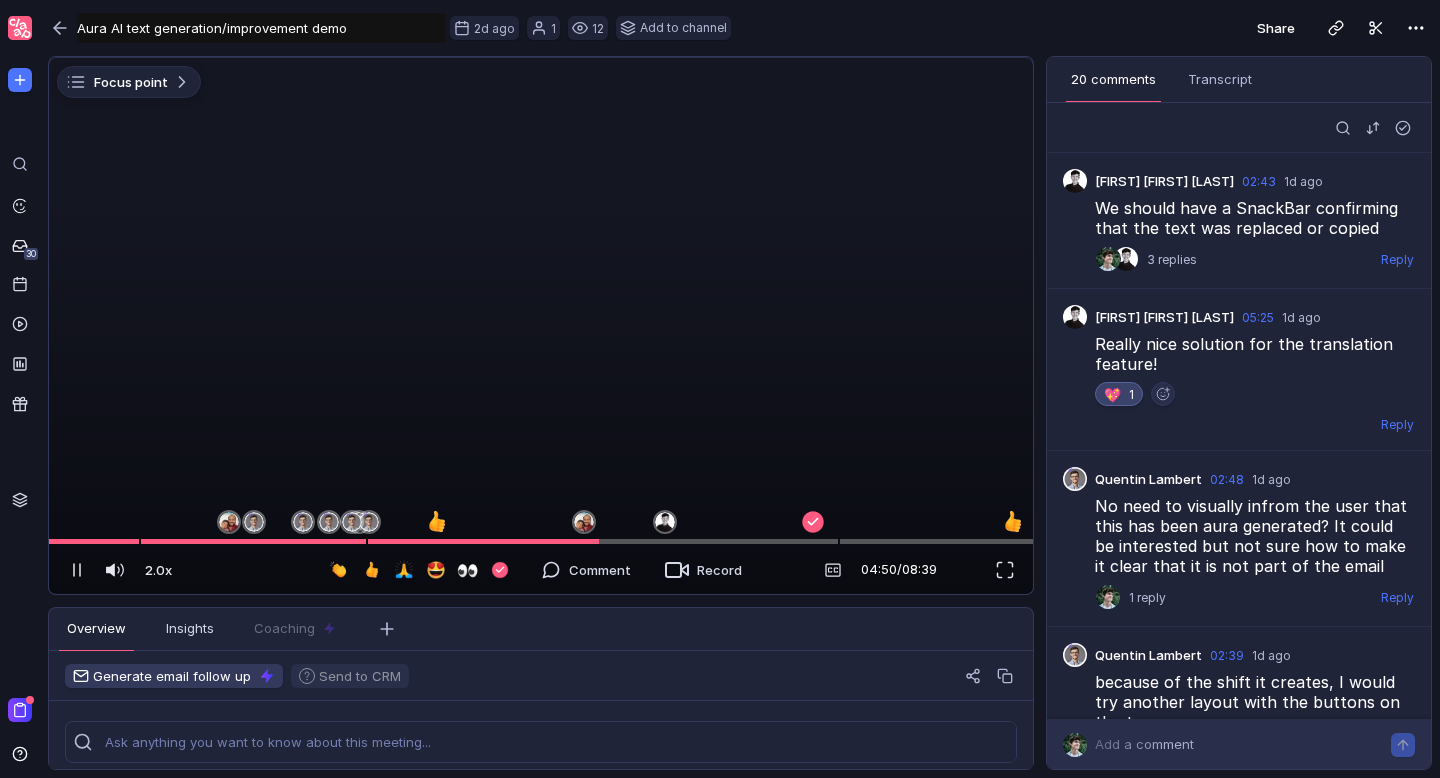 click at bounding box center (534, 58) 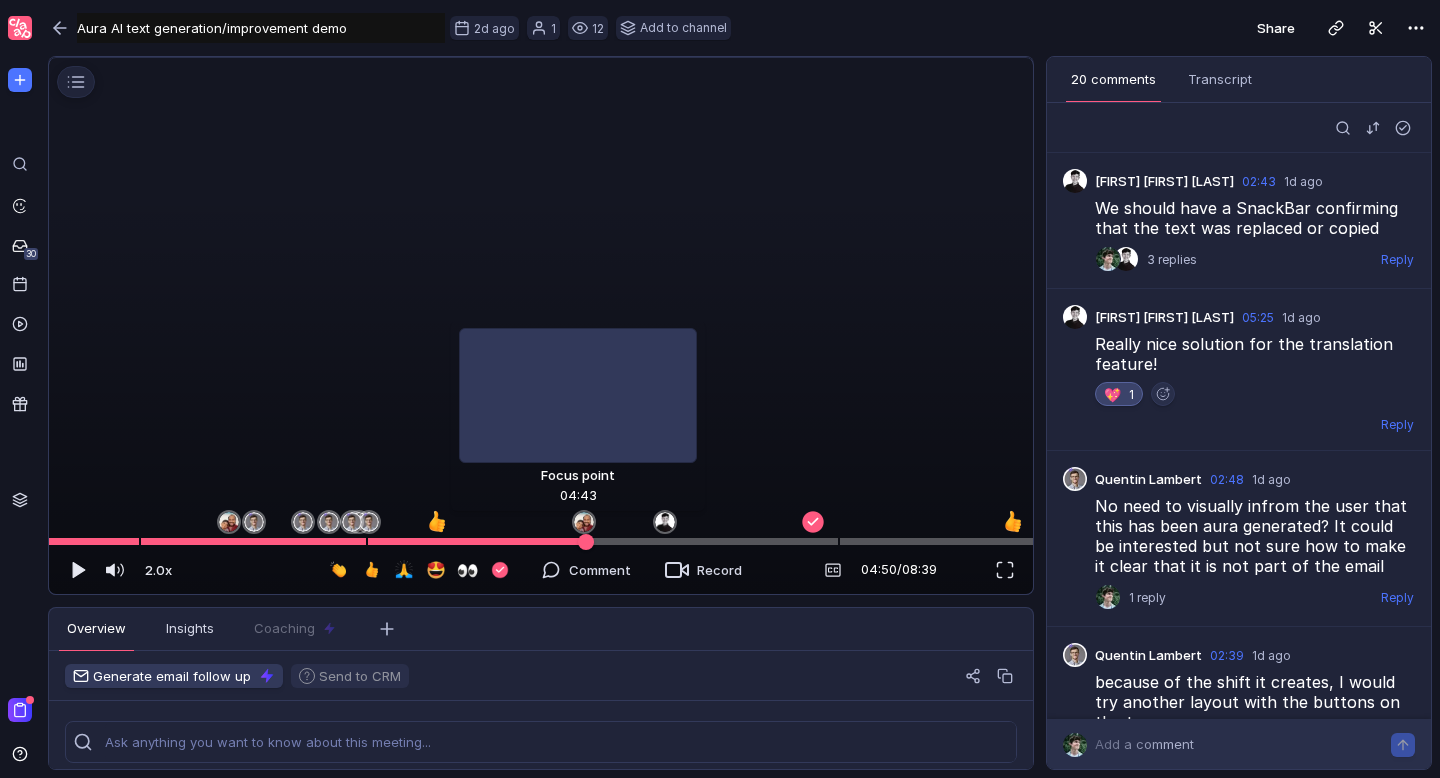 click at bounding box center (541, 541) 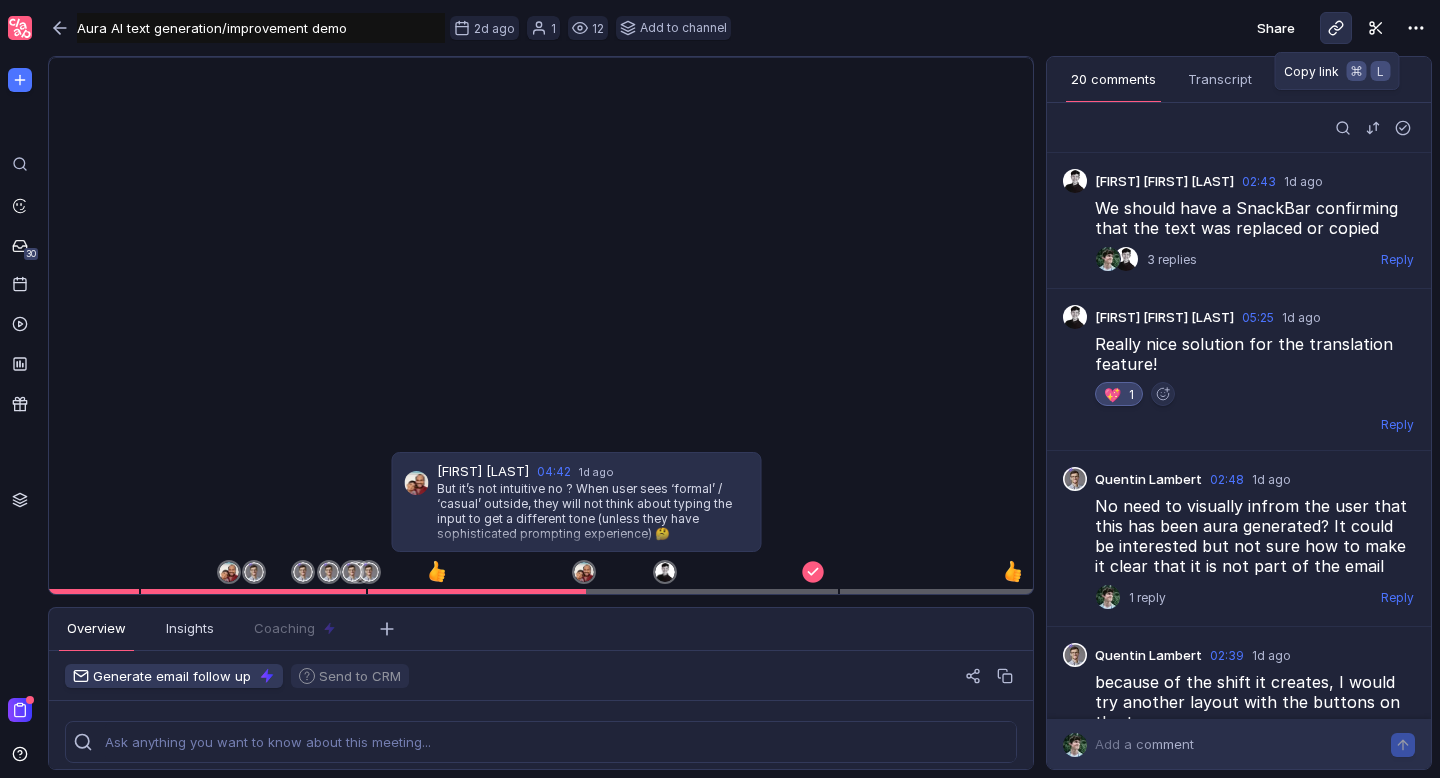 click at bounding box center [1336, 28] 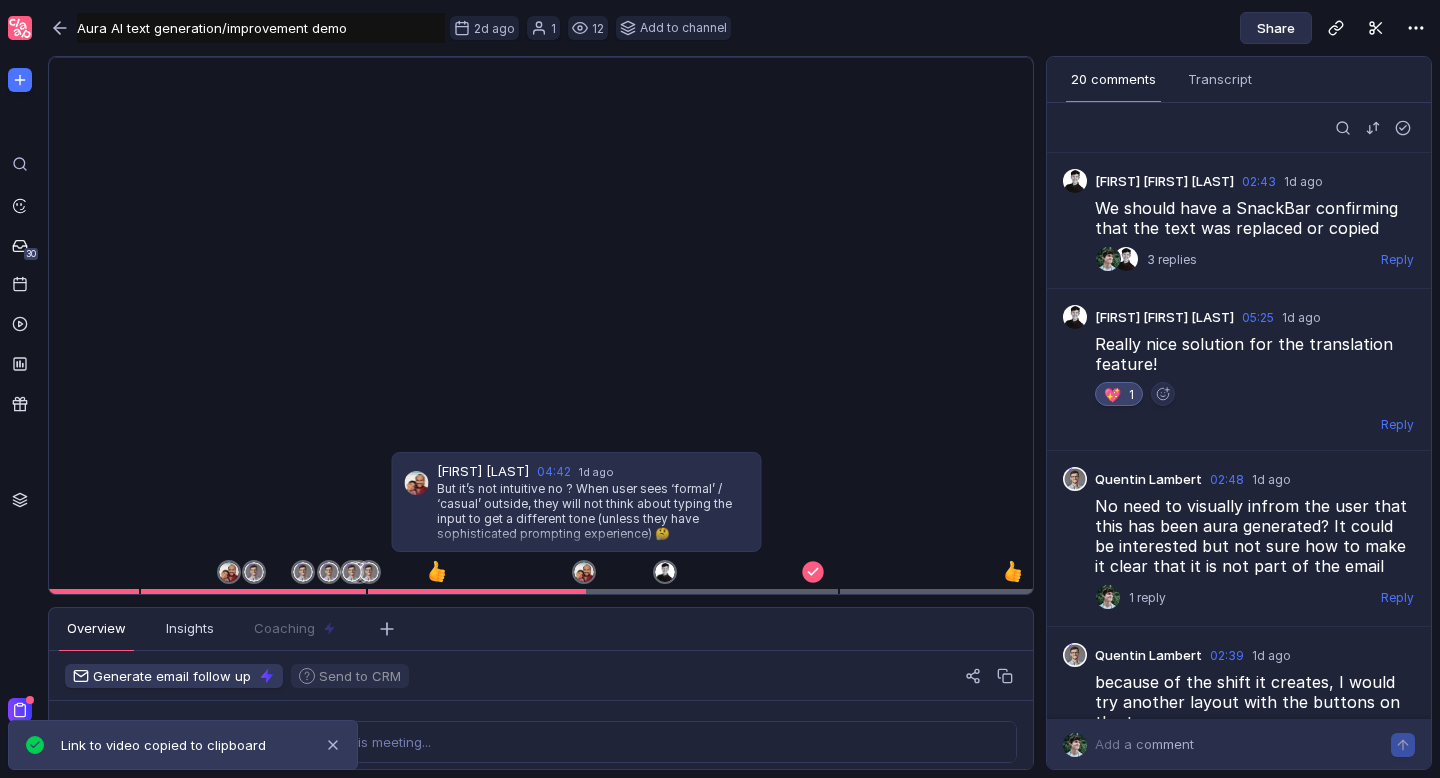click on "Share" at bounding box center [1276, 28] 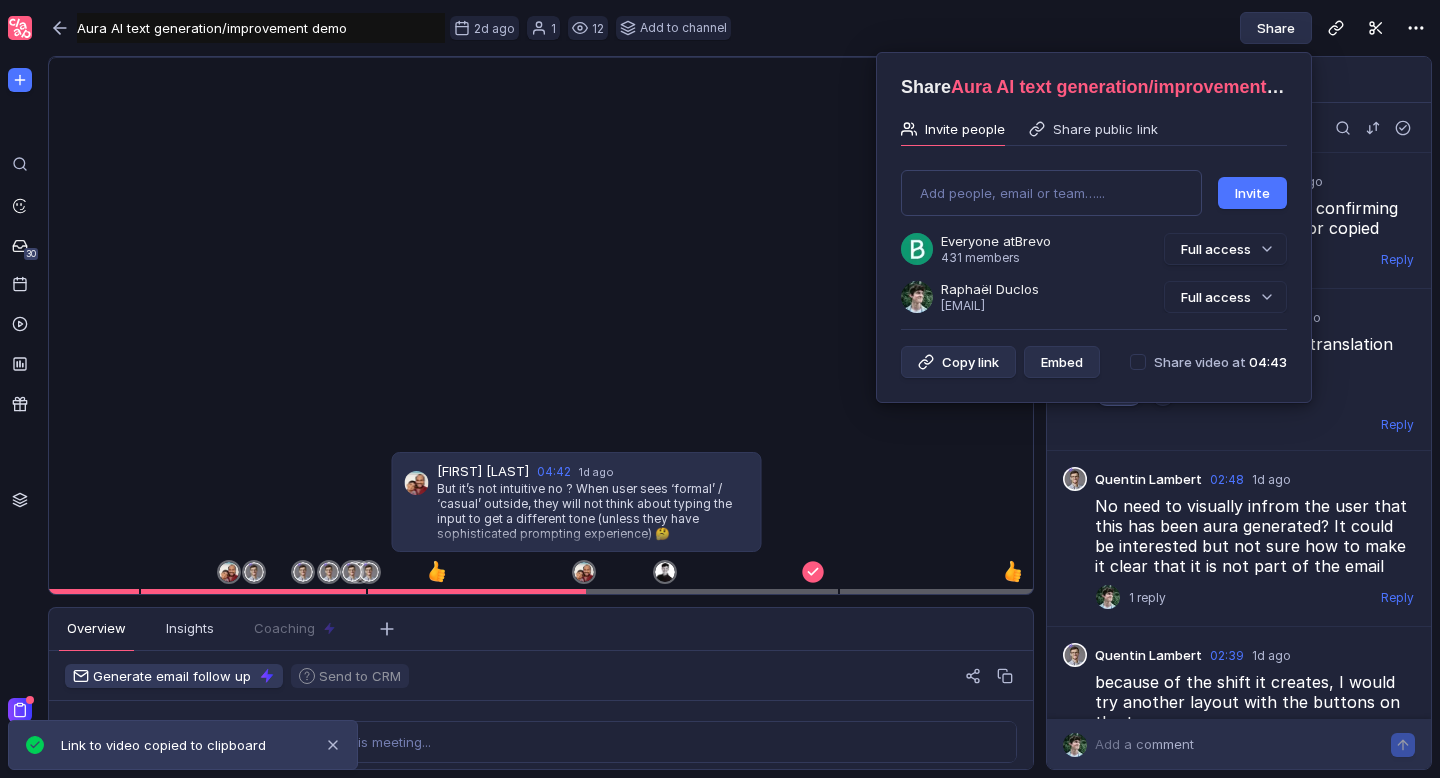 click on "Copy link Embed Share video at   [TIME]" at bounding box center (1094, 362) 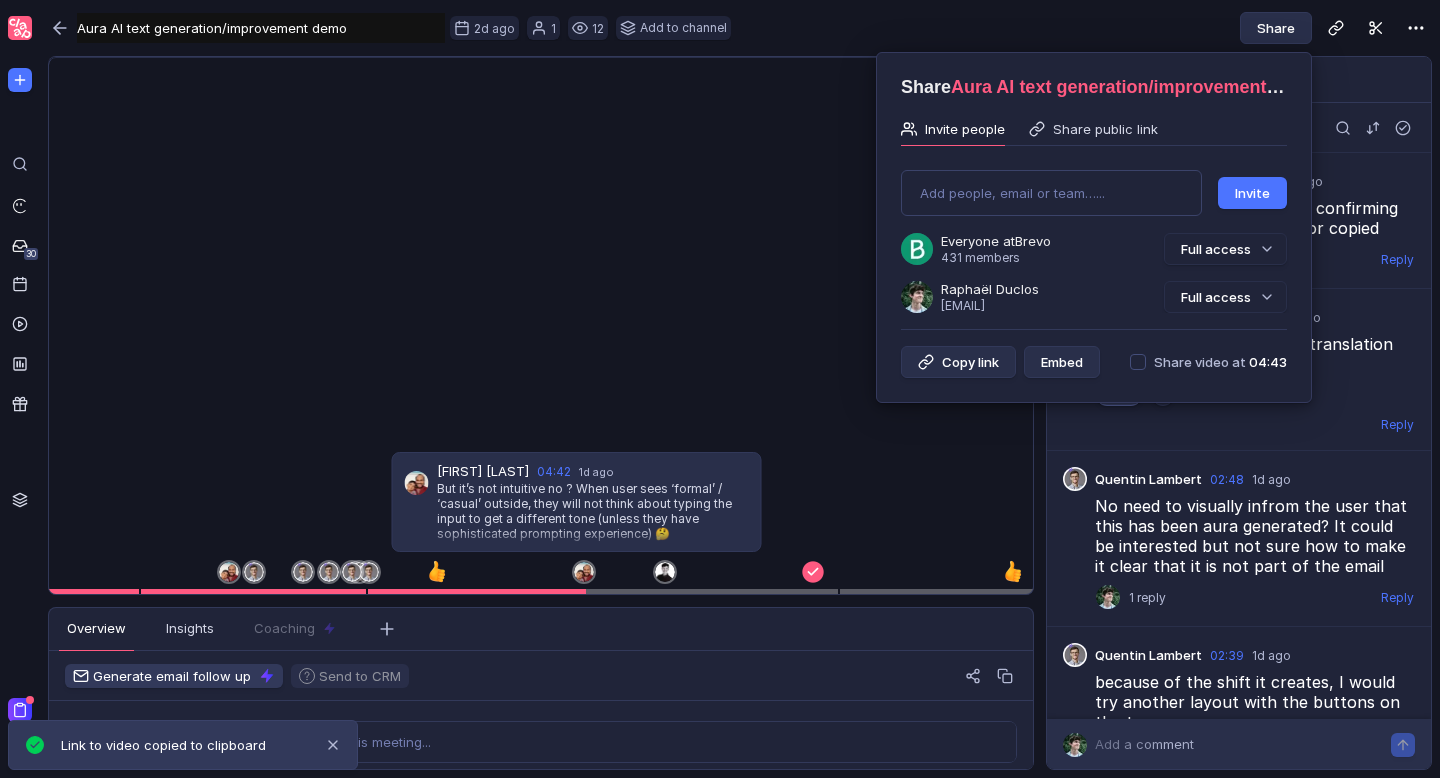 click at bounding box center (1138, 362) 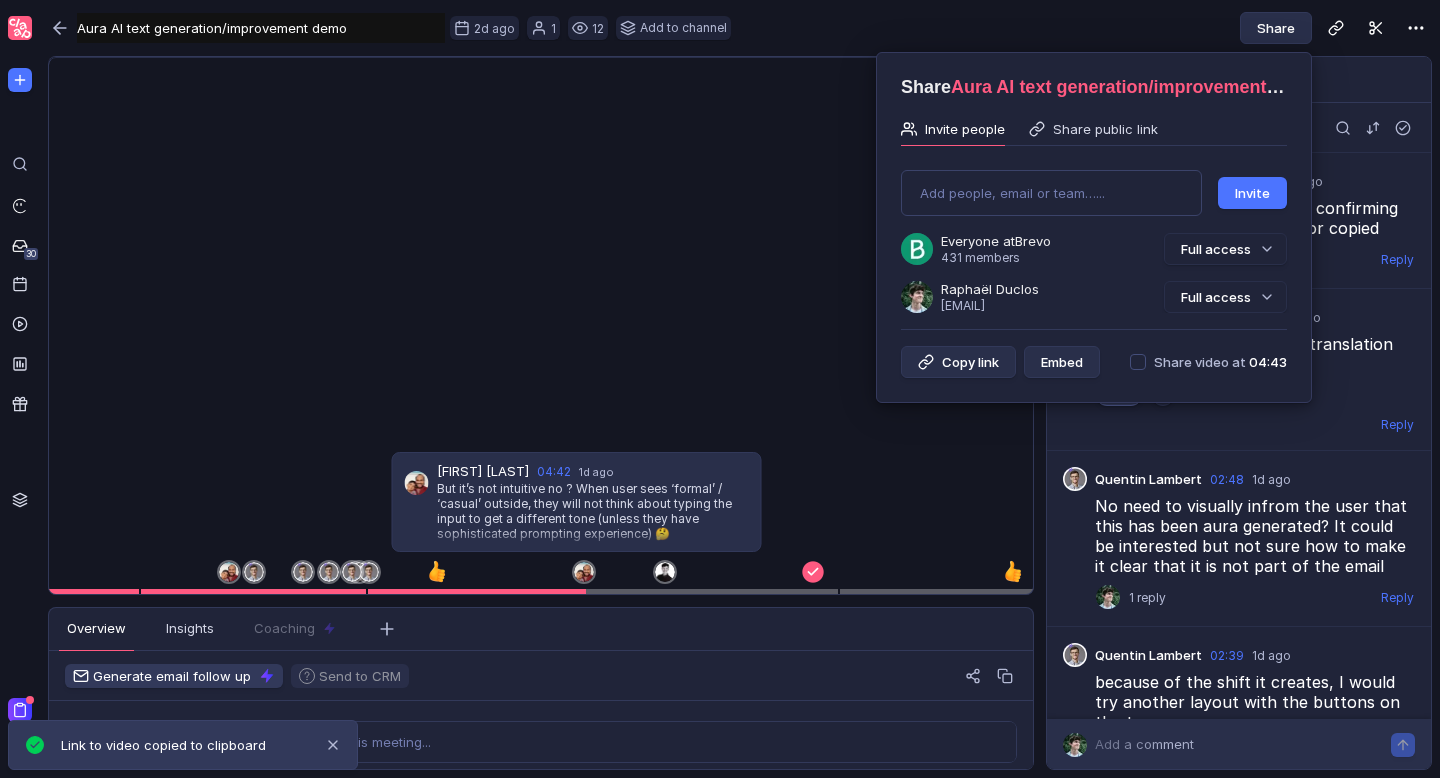 checkbox on "true" 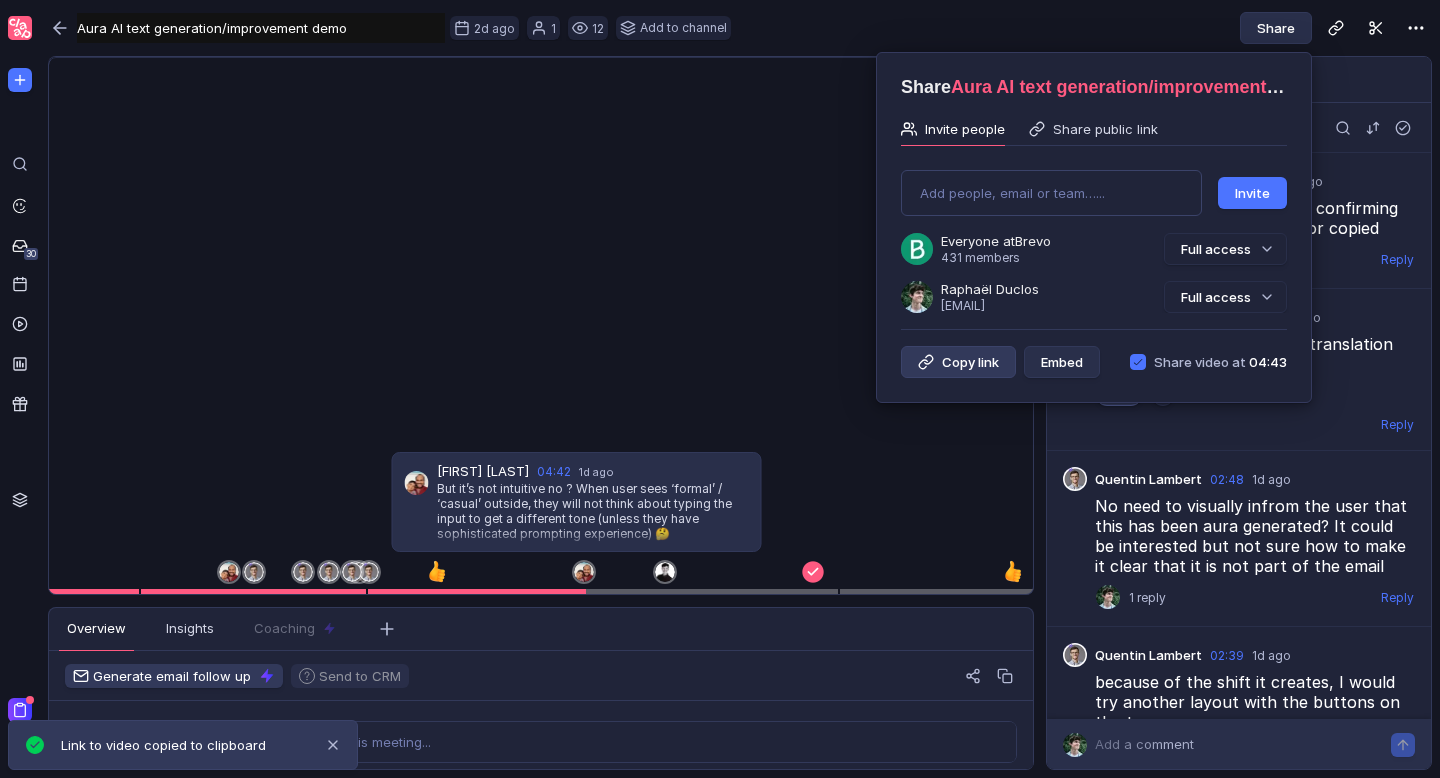 click at bounding box center (926, 362) 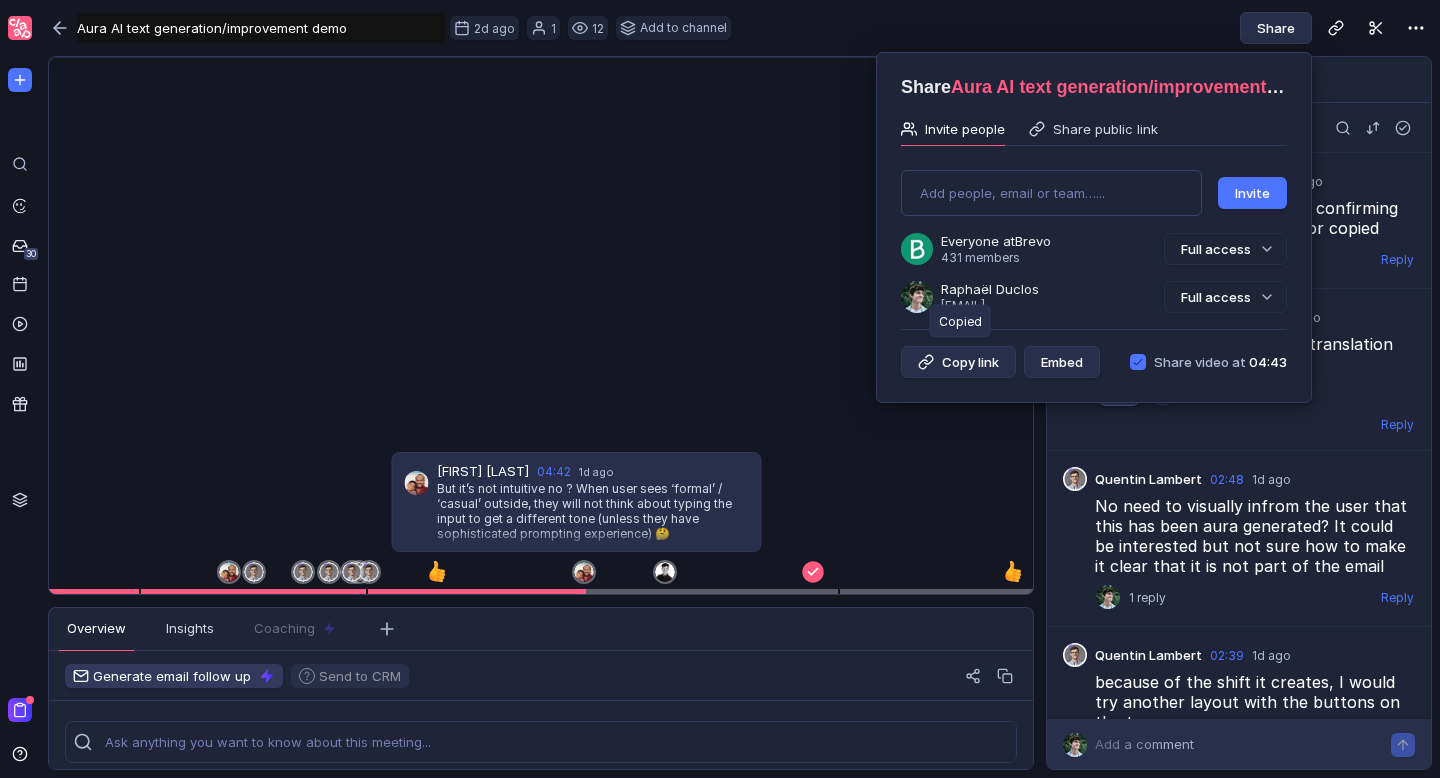 click at bounding box center [720, 389] 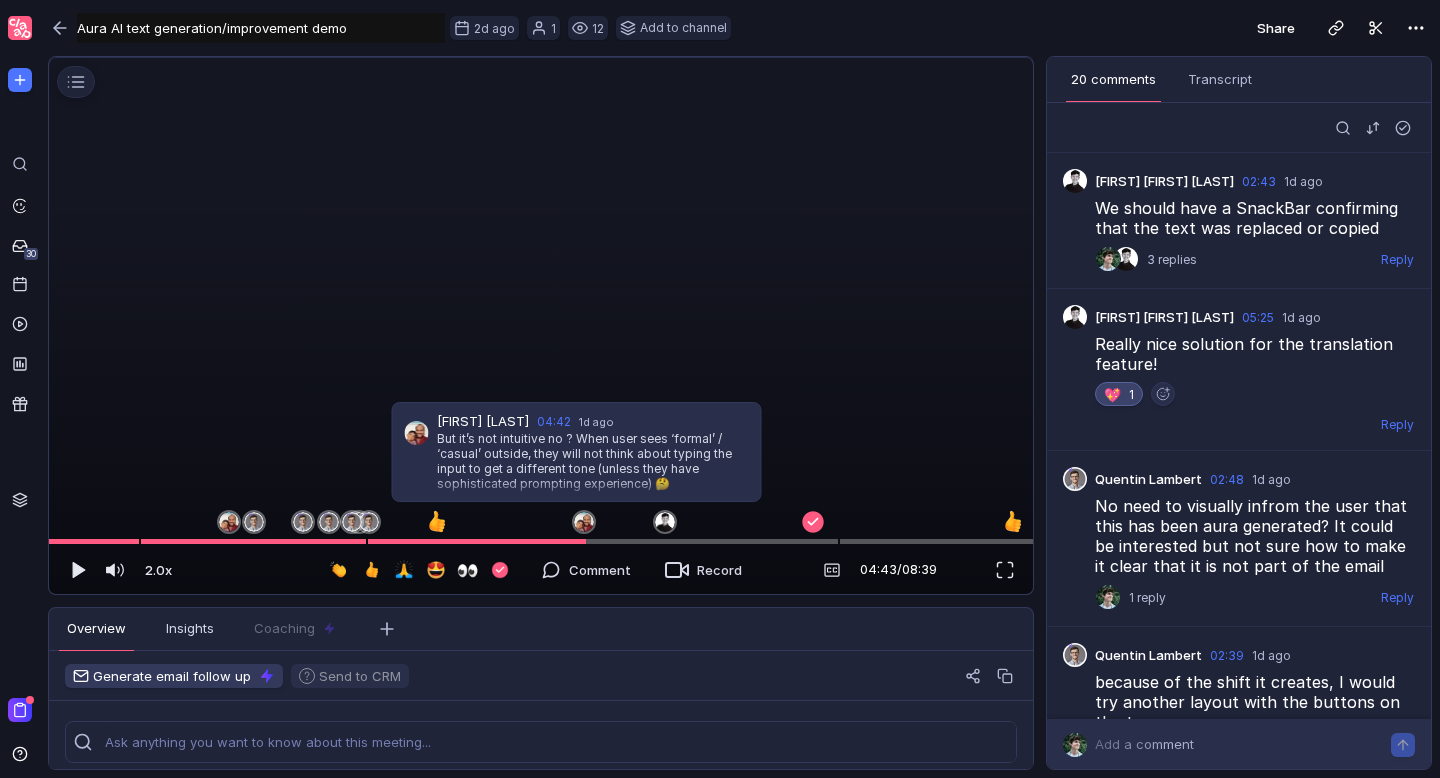 click at bounding box center (534, 58) 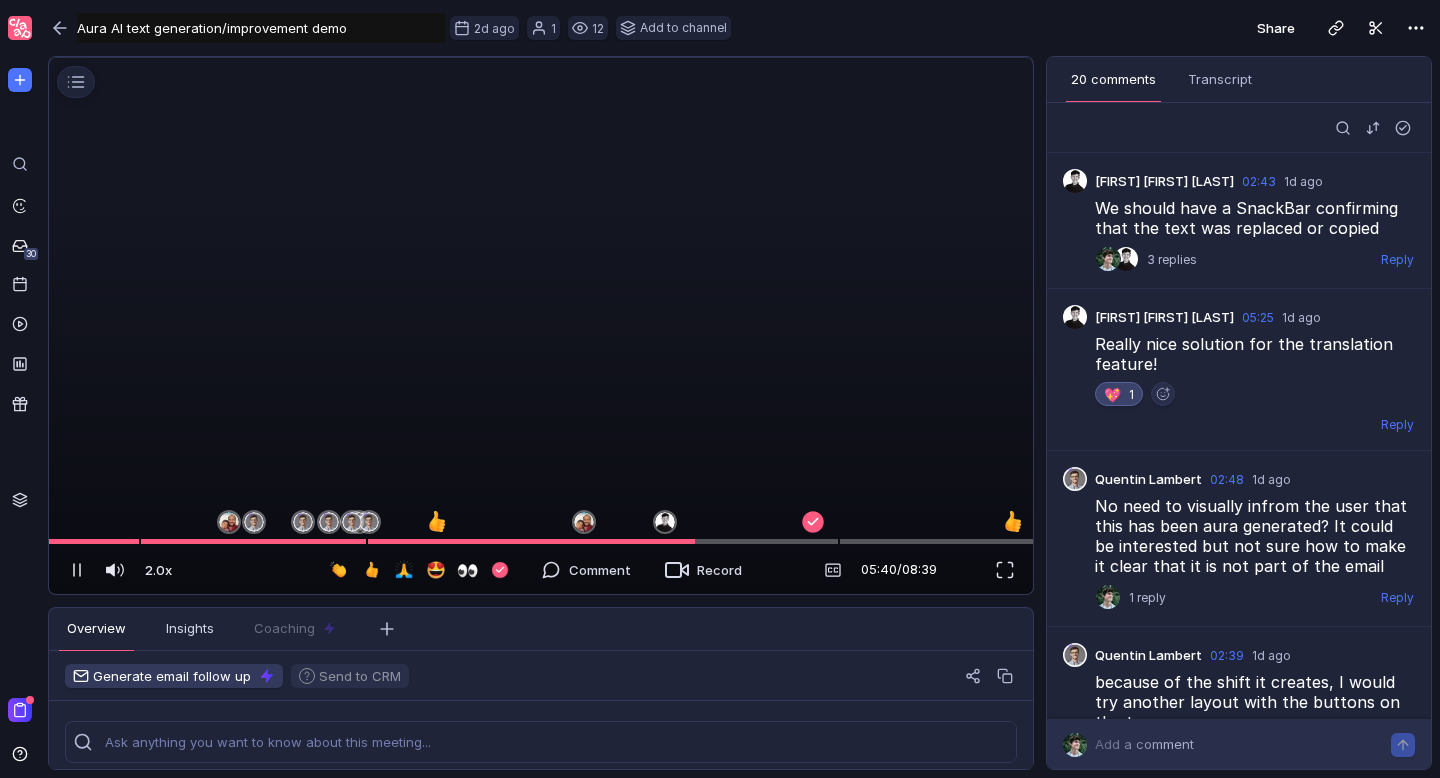 click at bounding box center (534, 58) 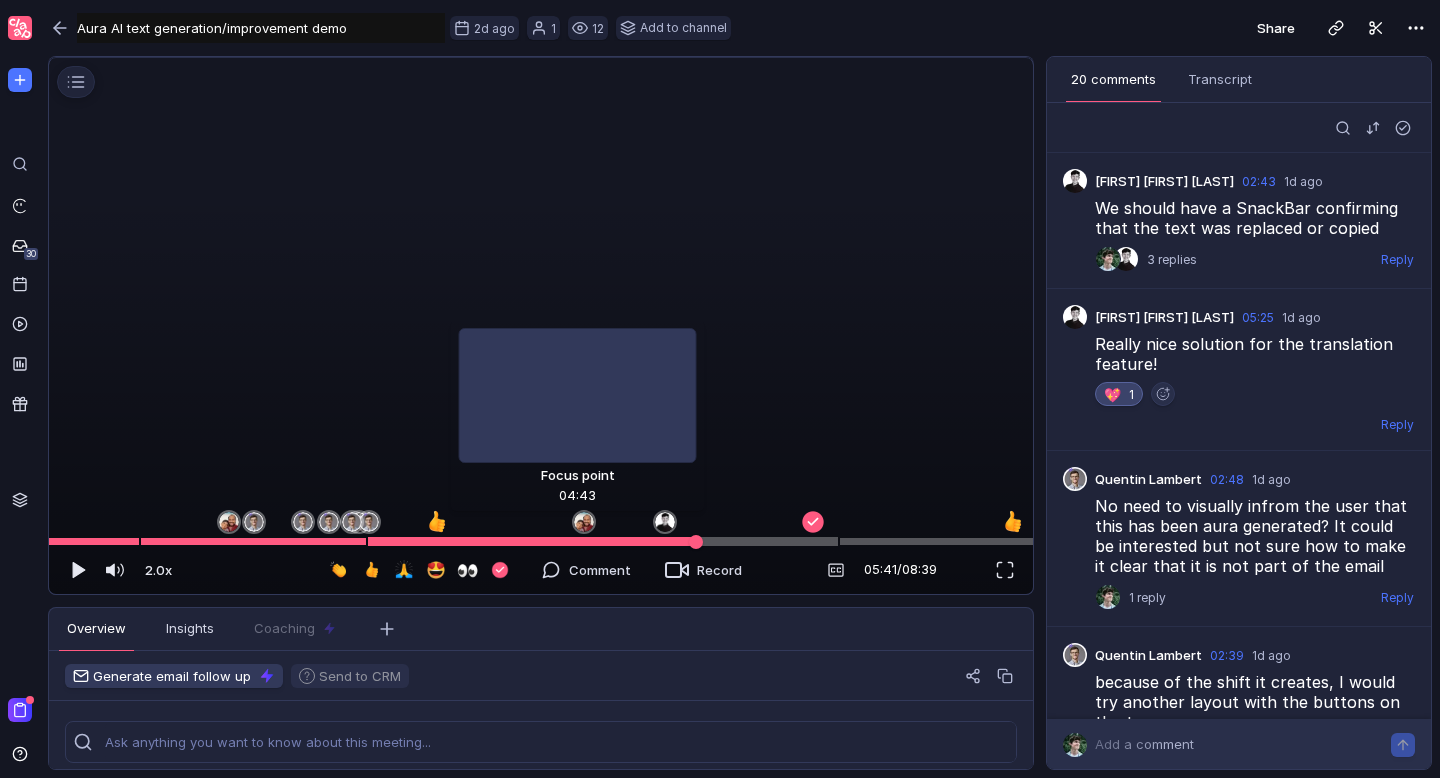 click at bounding box center (541, 541) 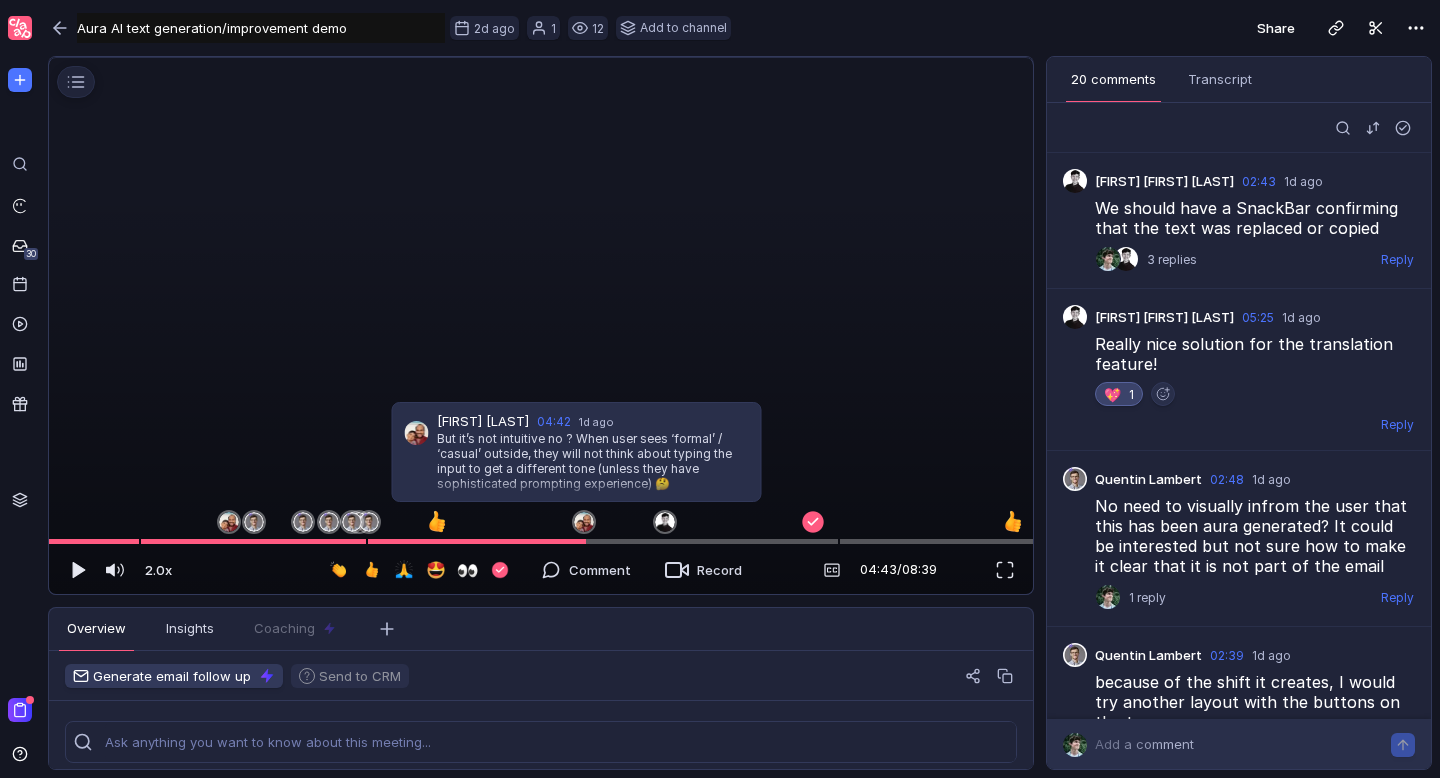 click at bounding box center (534, 58) 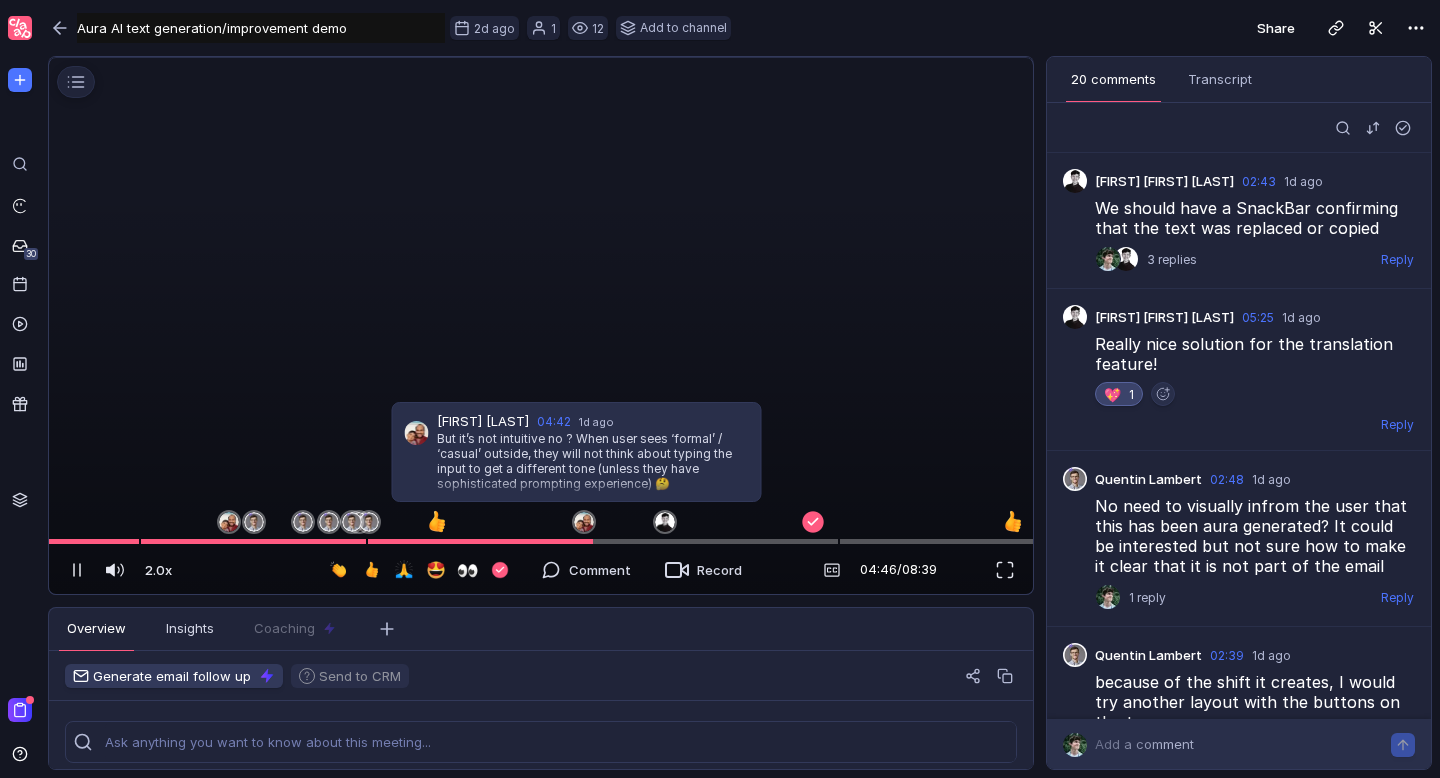 click at bounding box center (534, 58) 